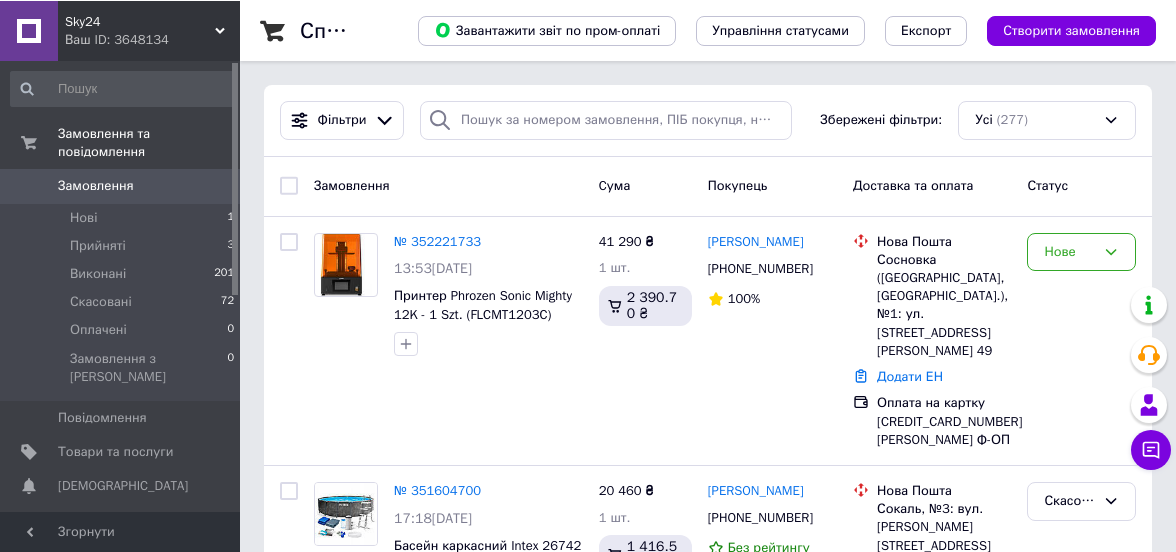 scroll, scrollTop: 0, scrollLeft: 0, axis: both 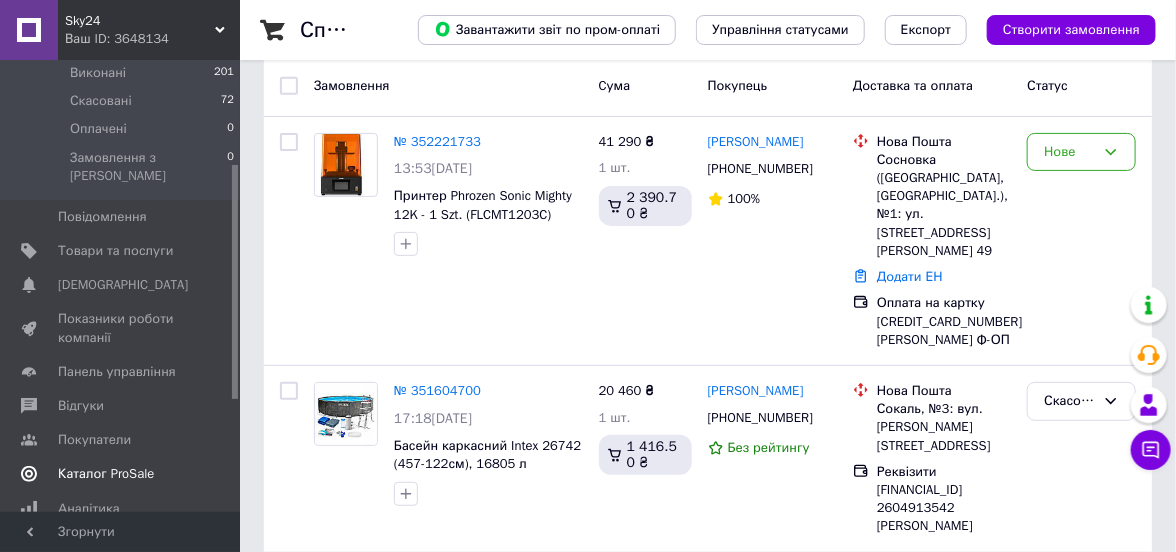 click on "Каталог ProSale" at bounding box center (106, 474) 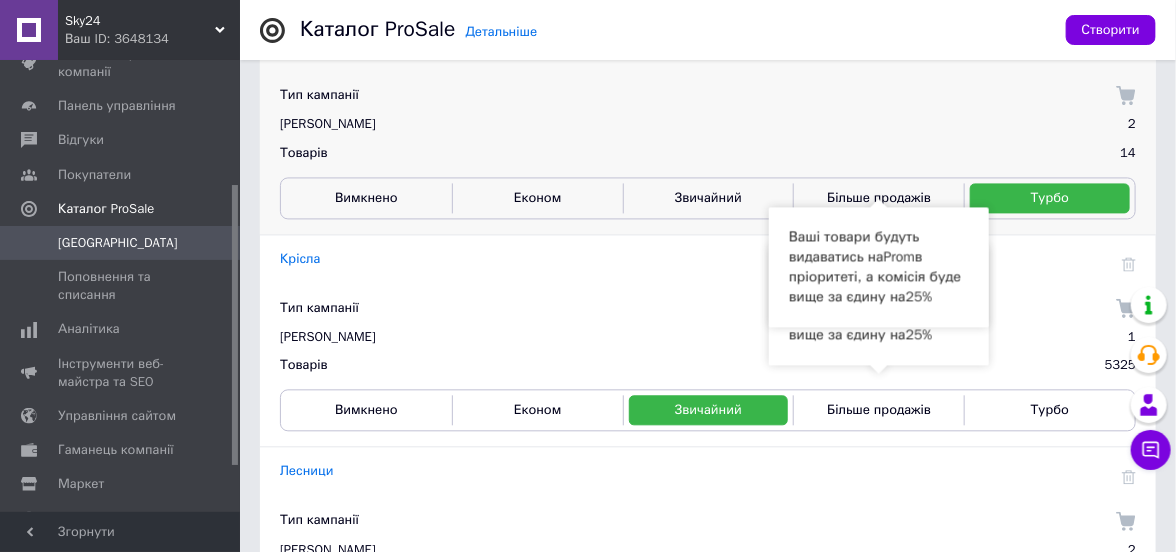 scroll, scrollTop: 1262, scrollLeft: 0, axis: vertical 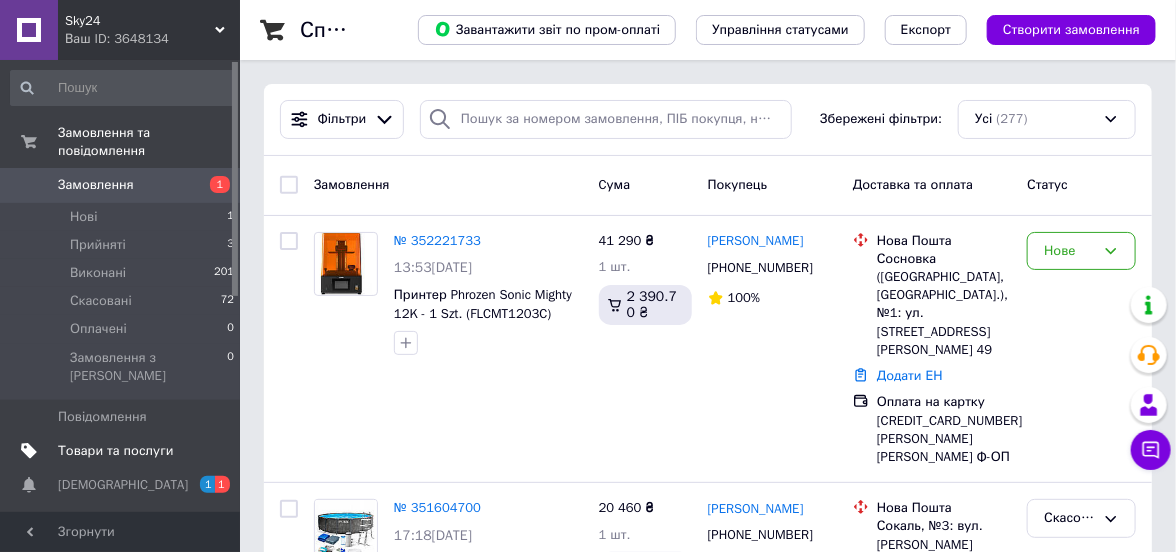 click on "Товари та послуги" at bounding box center [115, 451] 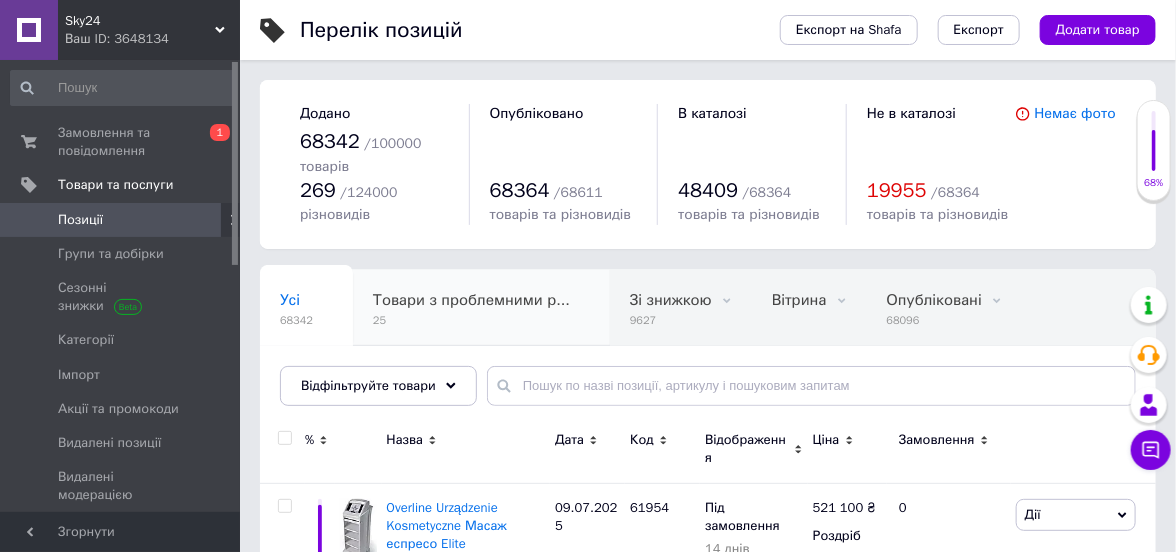 scroll, scrollTop: 99, scrollLeft: 0, axis: vertical 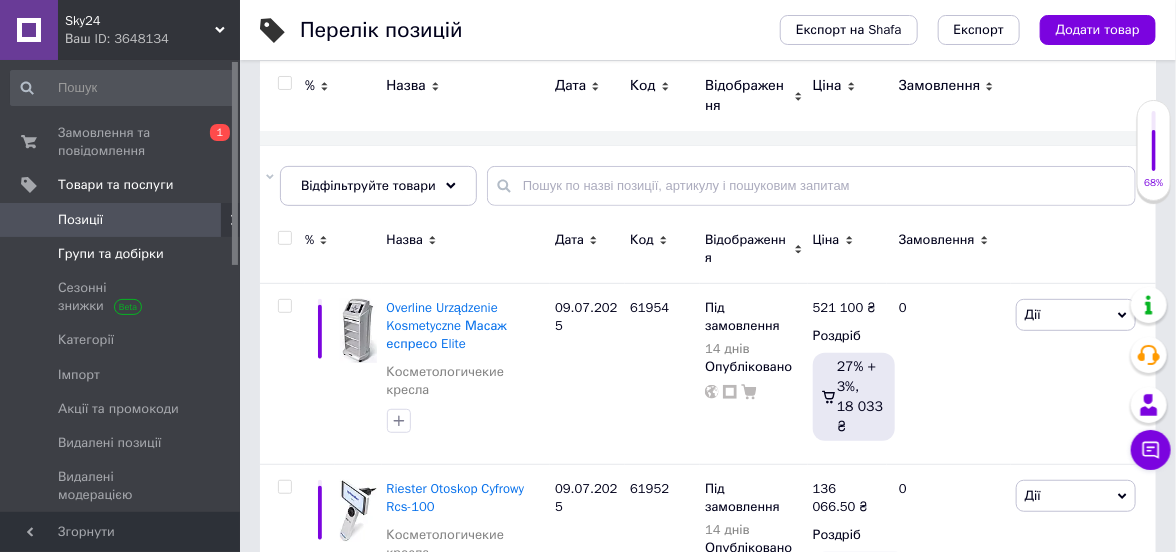 click on "Групи та добірки" at bounding box center [111, 254] 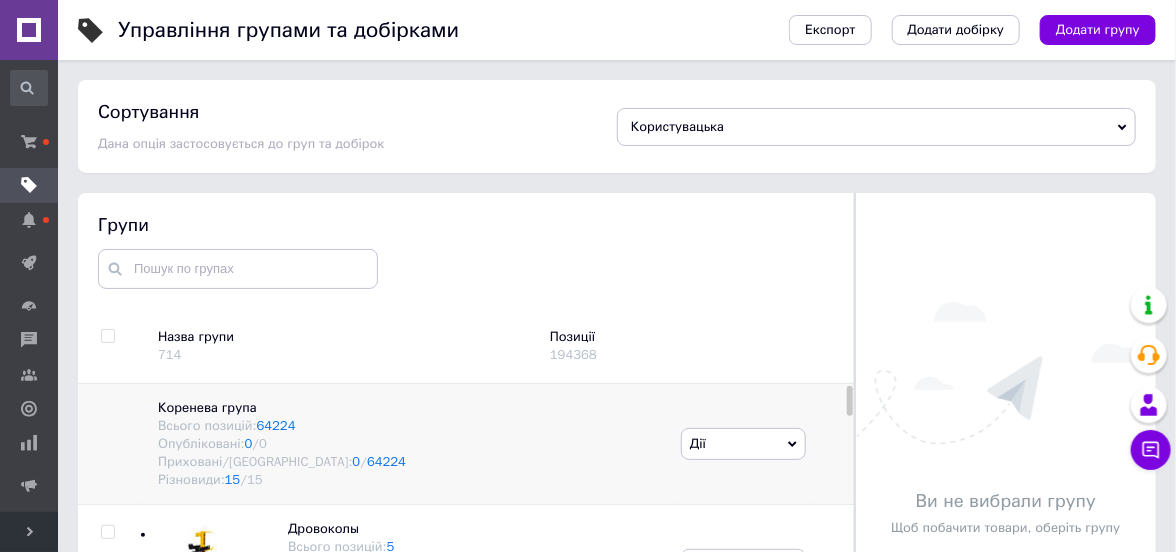 scroll, scrollTop: 99, scrollLeft: 0, axis: vertical 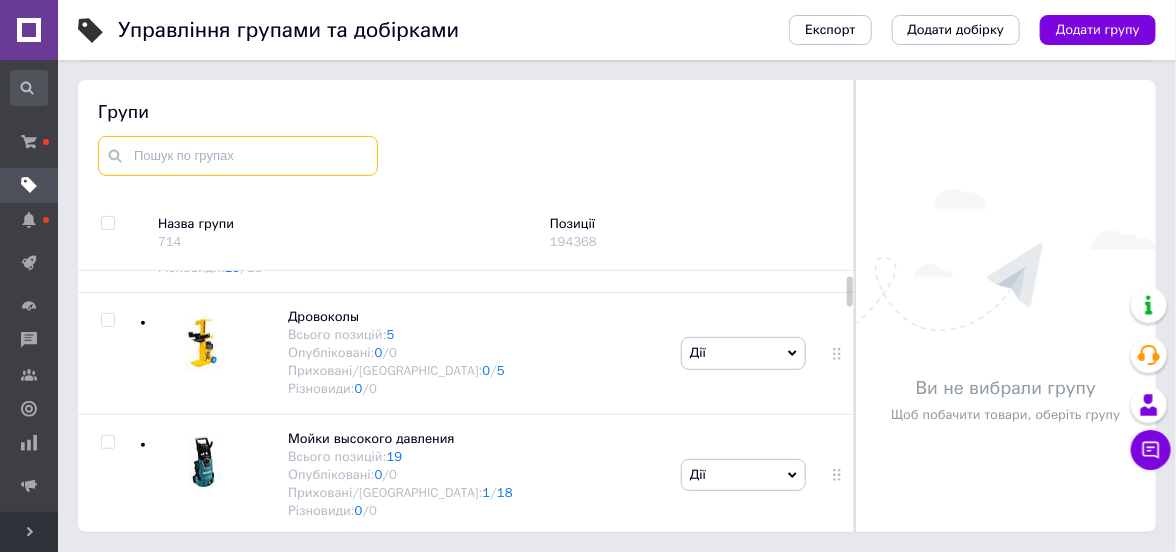 click at bounding box center (238, 156) 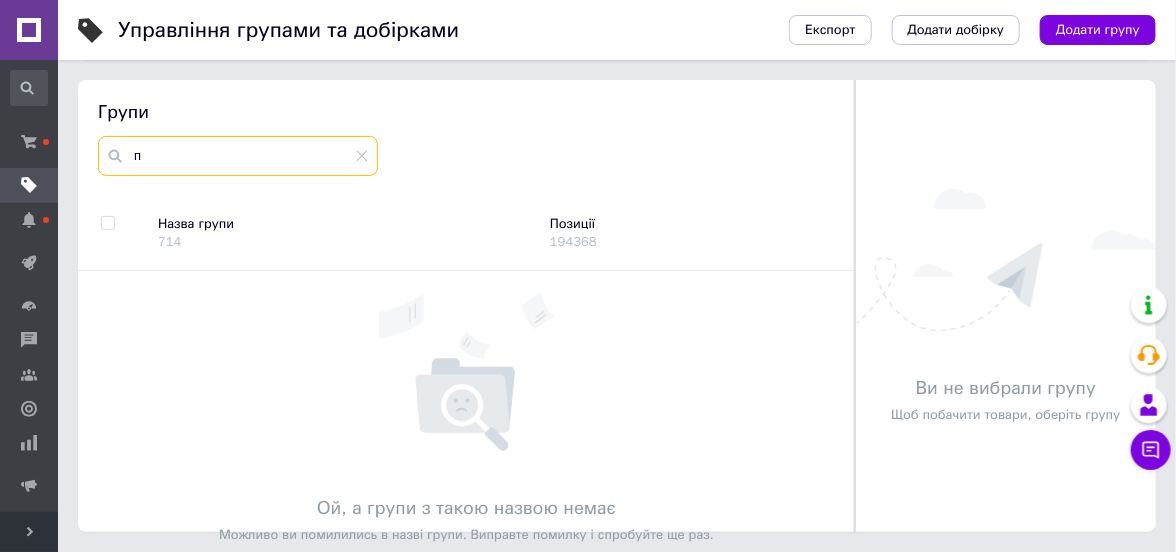 scroll, scrollTop: 0, scrollLeft: 0, axis: both 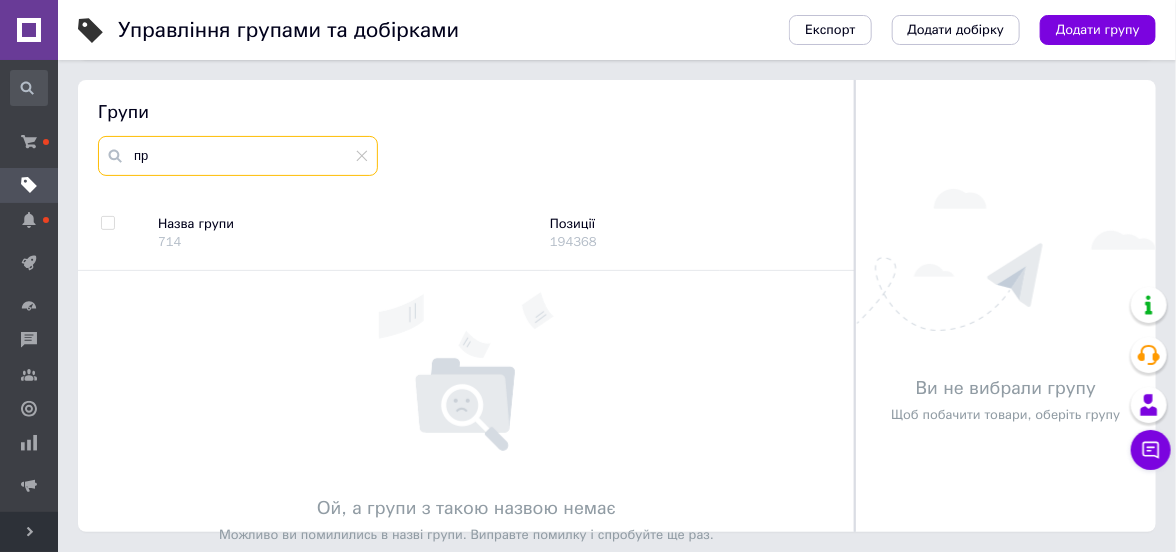 type on "про" 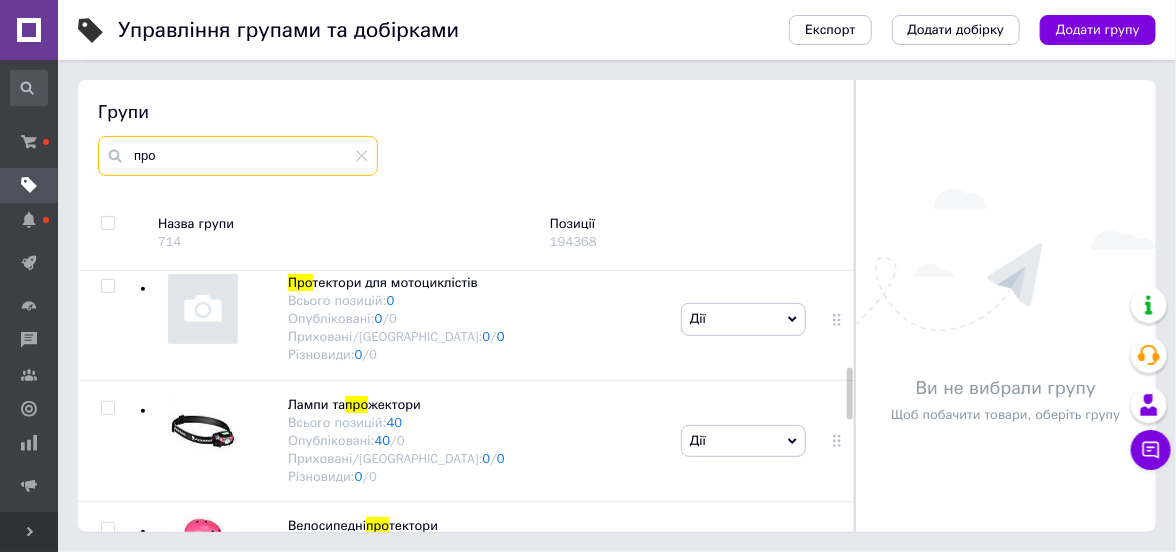 scroll, scrollTop: 146, scrollLeft: 0, axis: vertical 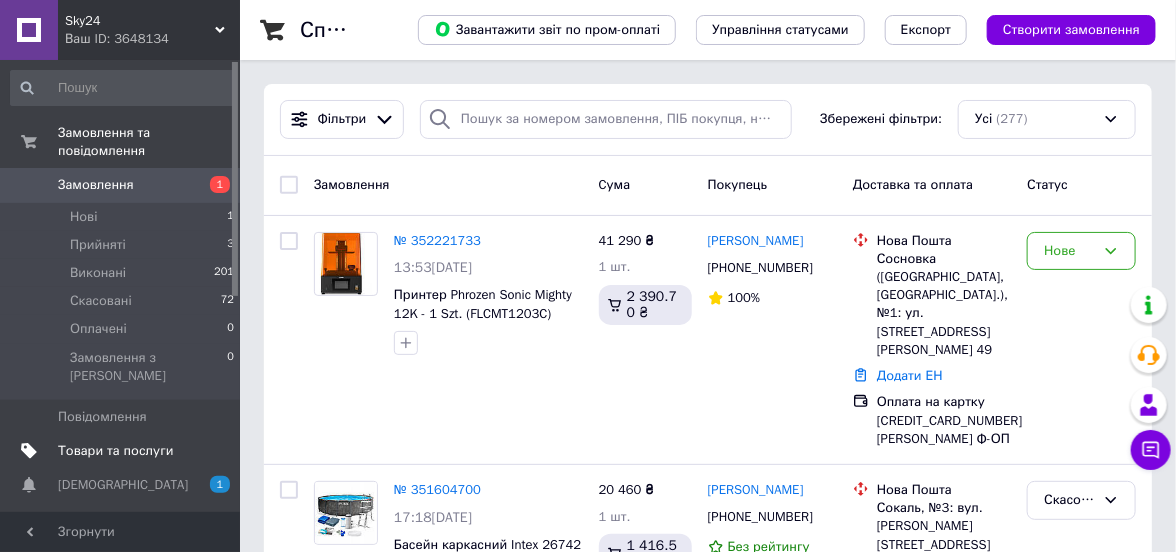 click on "Товари та послуги" at bounding box center [115, 451] 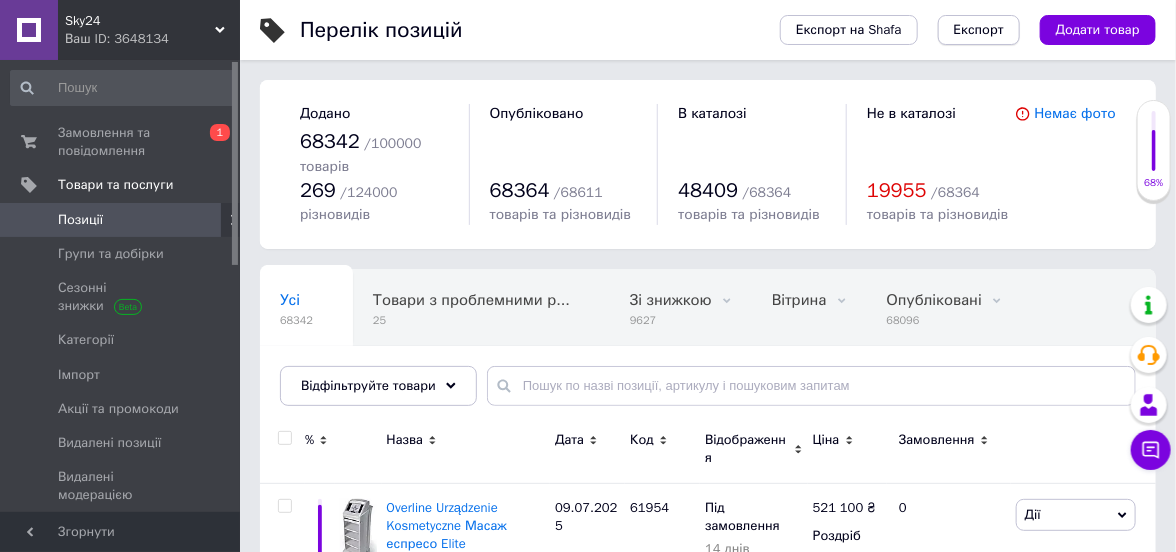 click on "Експорт" at bounding box center [979, 30] 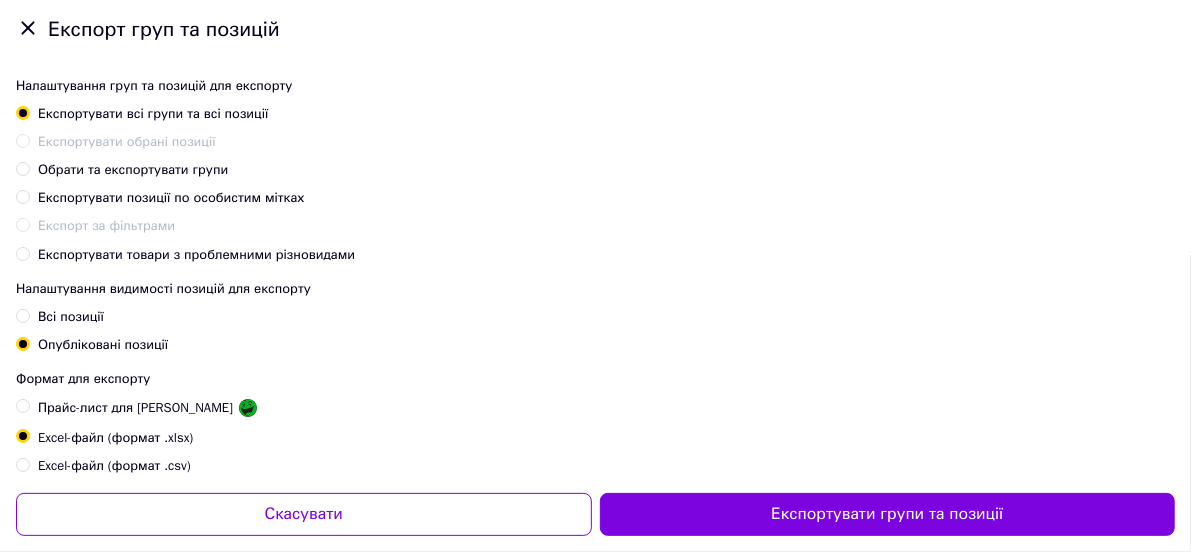 click on "Обрати та експортувати групи" at bounding box center (22, 168) 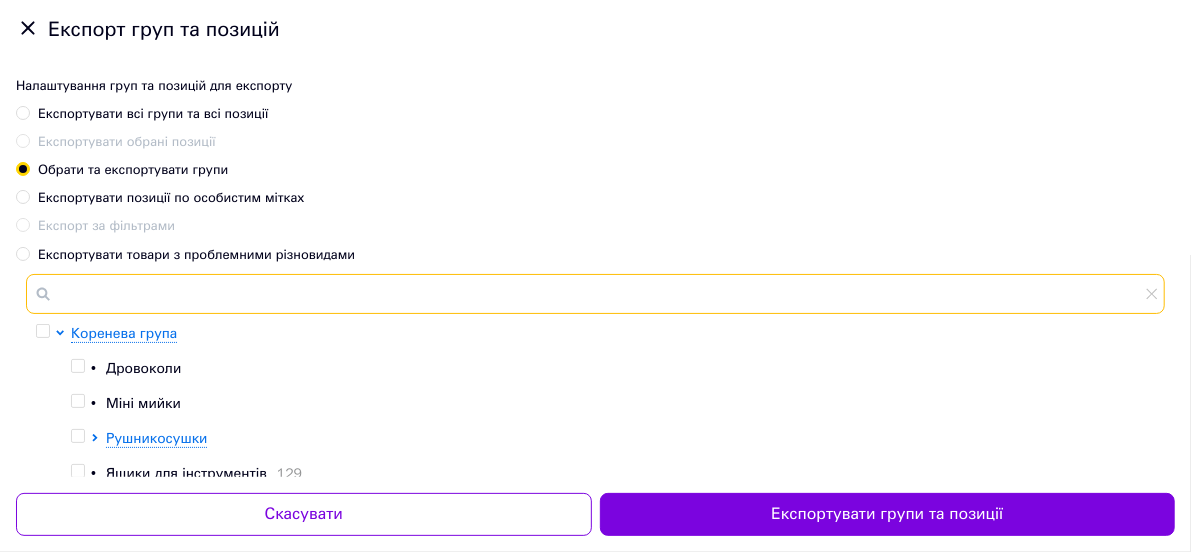 click at bounding box center [595, 294] 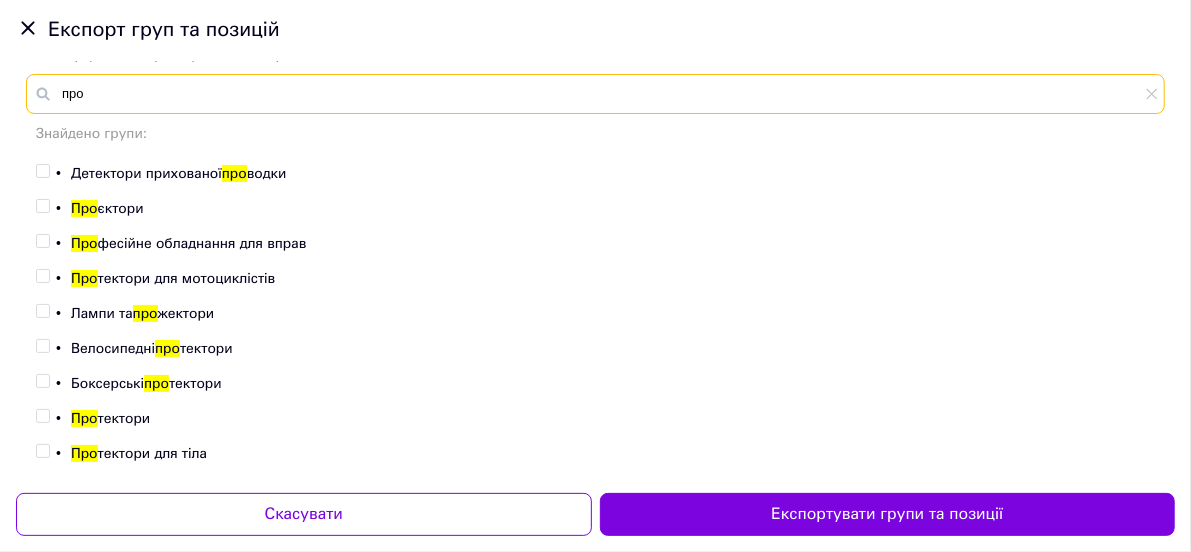 scroll, scrollTop: 99, scrollLeft: 0, axis: vertical 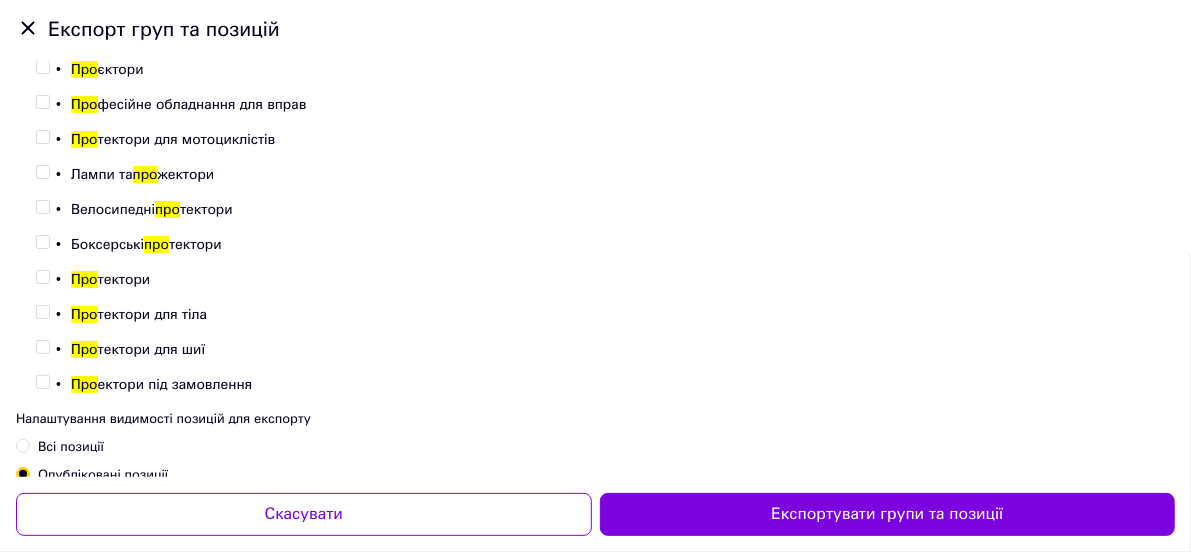 type on "про" 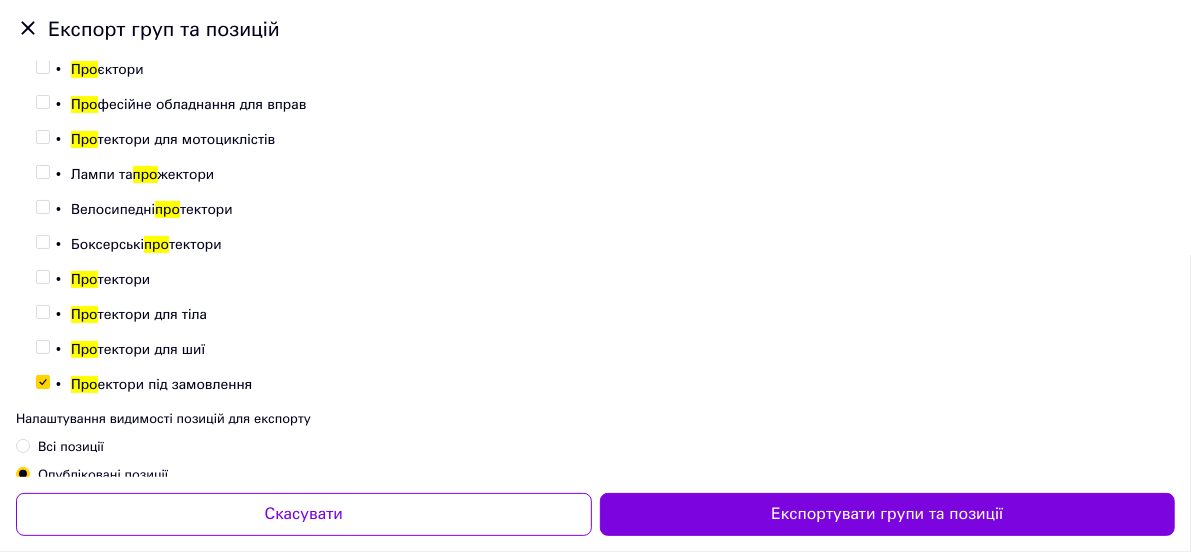 checkbox on "true" 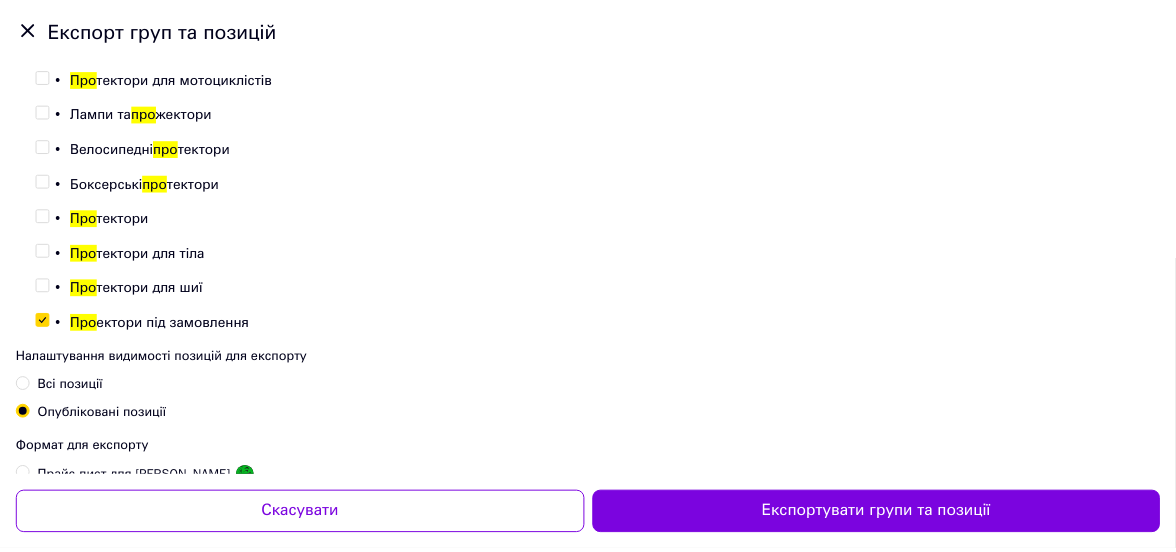 scroll, scrollTop: 400, scrollLeft: 0, axis: vertical 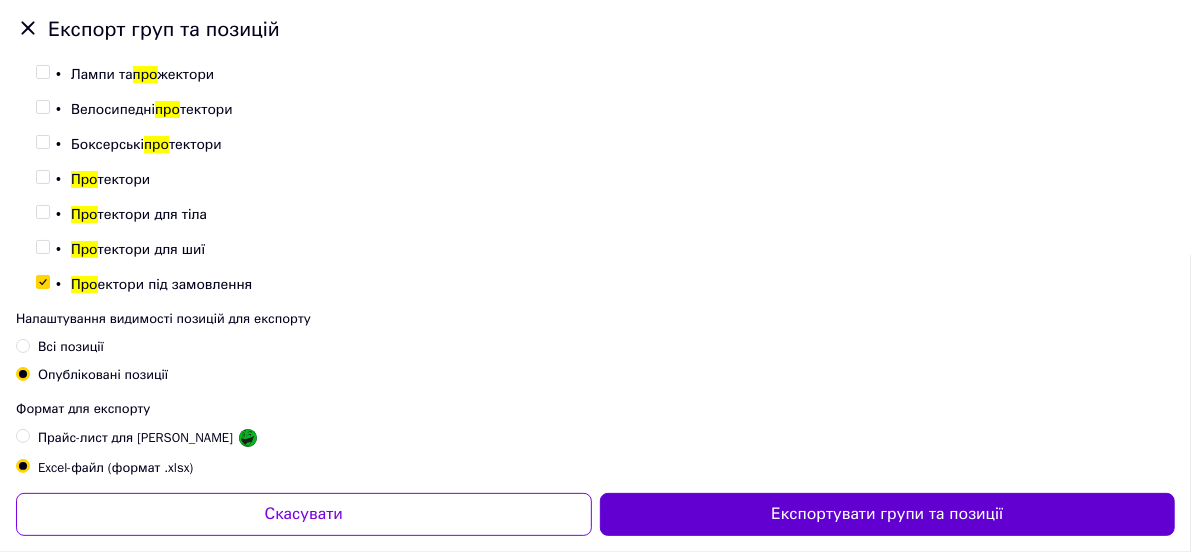 click on "Експортувати групи та позиції" at bounding box center (888, 514) 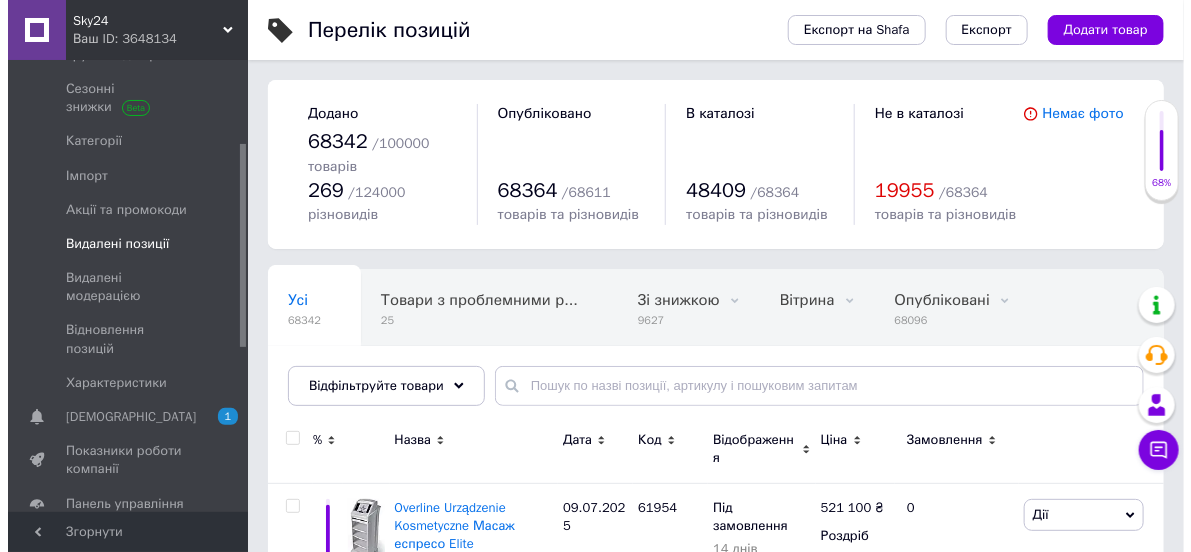 scroll, scrollTop: 200, scrollLeft: 0, axis: vertical 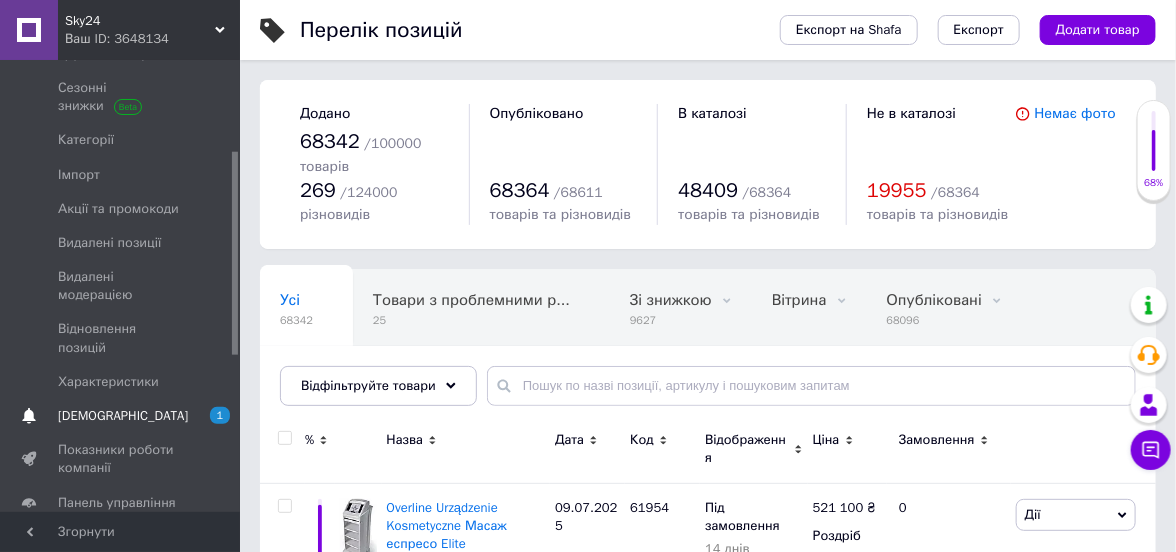 click on "[DEMOGRAPHIC_DATA]" at bounding box center (123, 416) 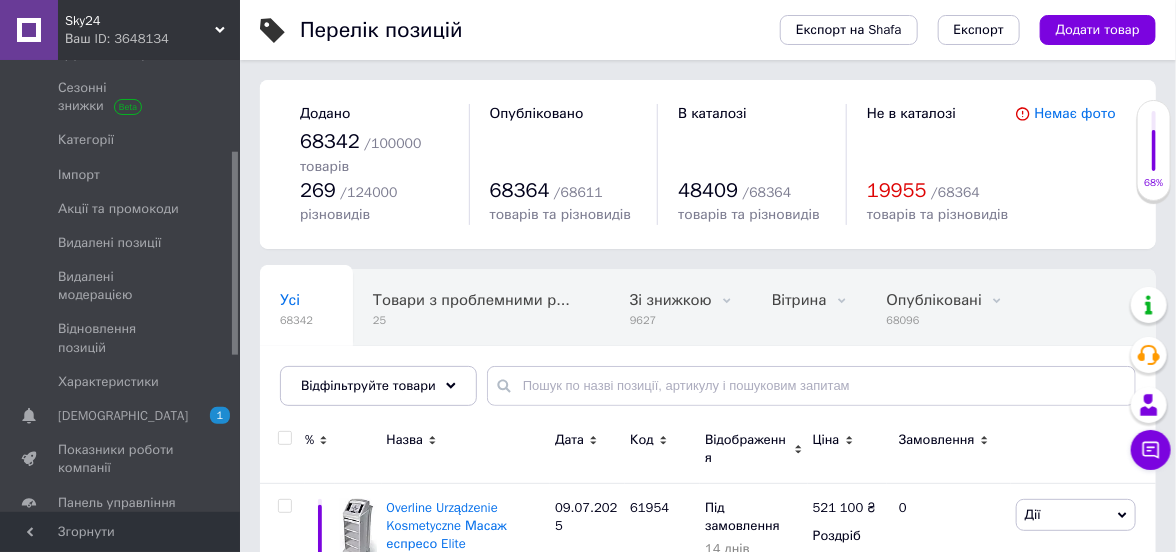 scroll, scrollTop: 189, scrollLeft: 0, axis: vertical 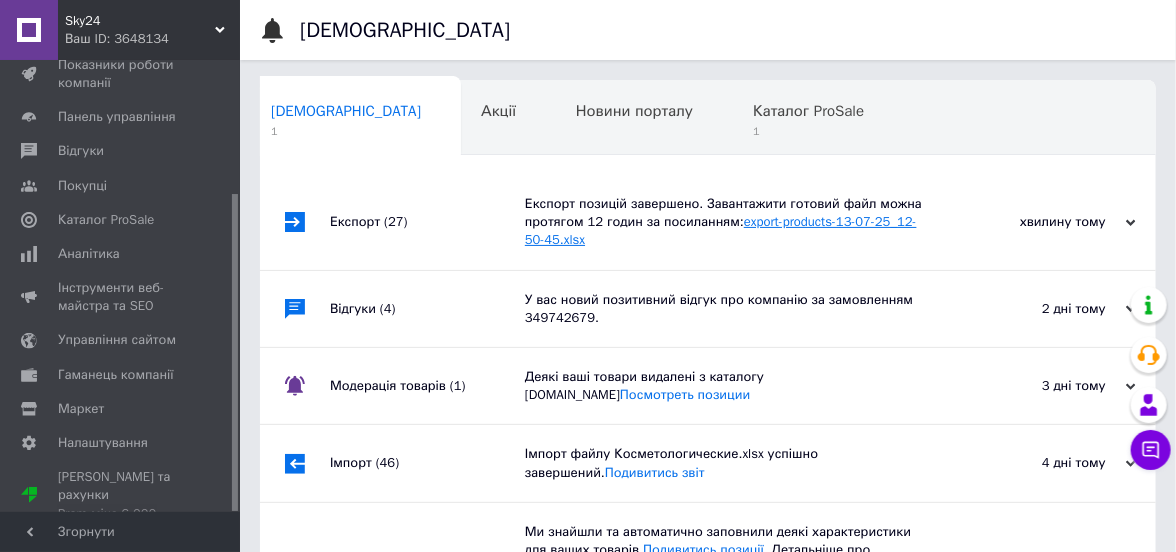 click on "export-products-13-07-25_12-50-45.xlsx" at bounding box center (721, 230) 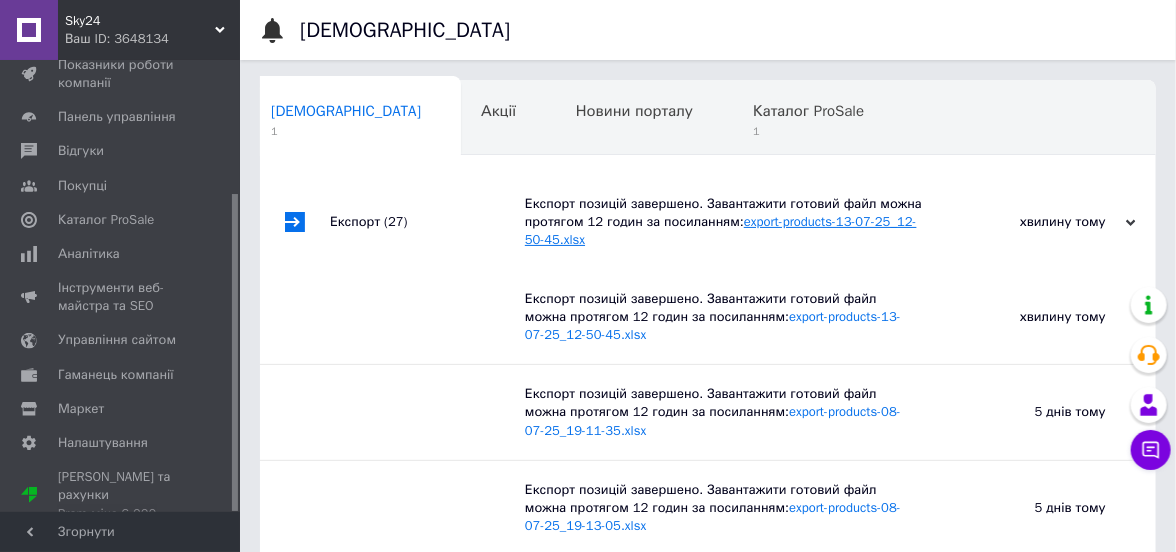 click on "export-products-13-07-25_12-50-45.xlsx" at bounding box center (721, 230) 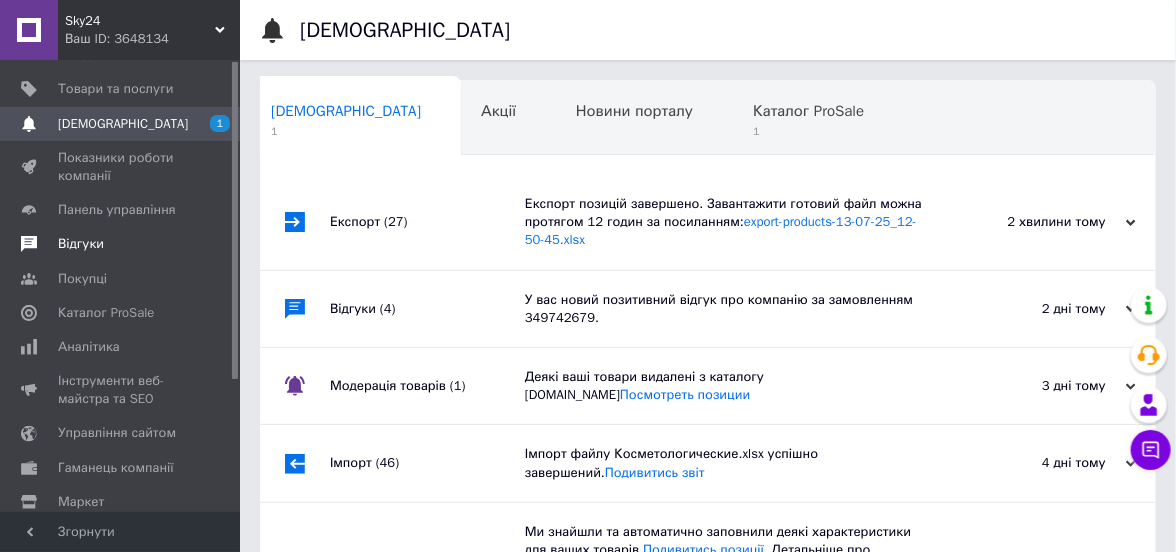 scroll, scrollTop: 0, scrollLeft: 0, axis: both 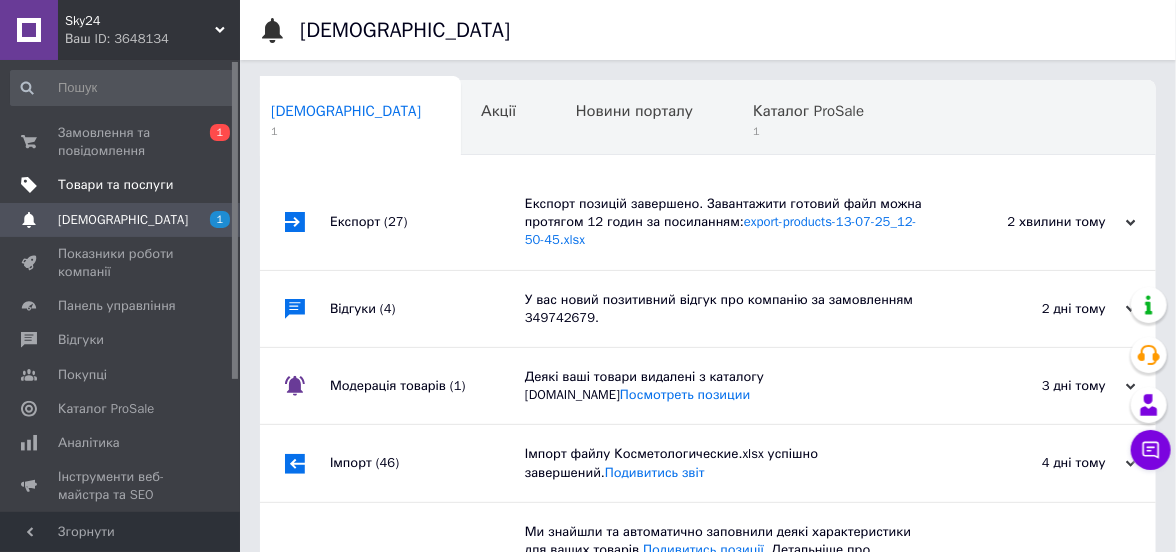 click on "Товари та послуги" at bounding box center [115, 185] 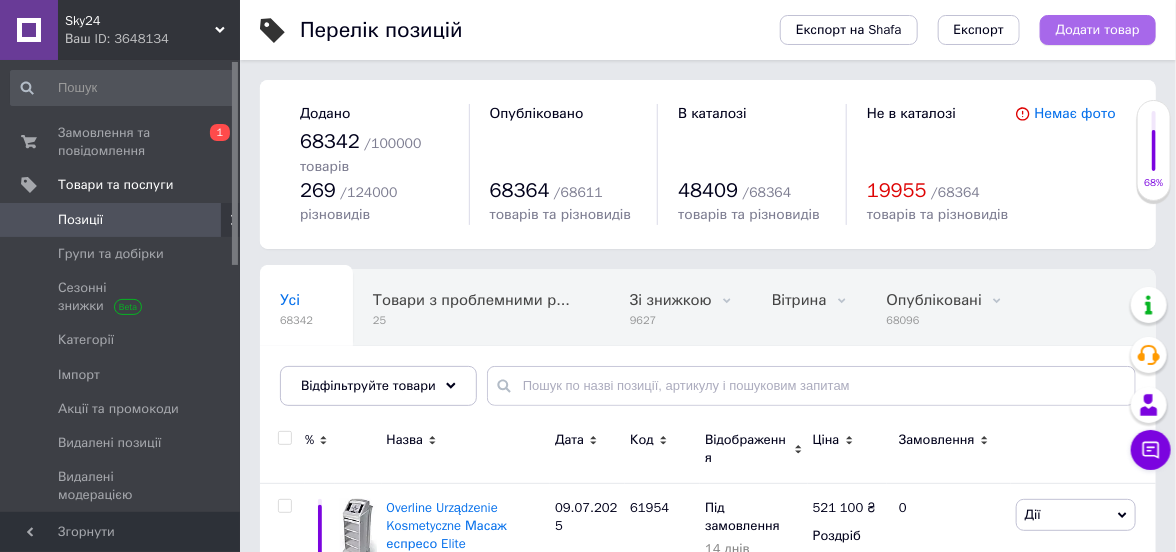 click on "Додати товар" at bounding box center (1098, 30) 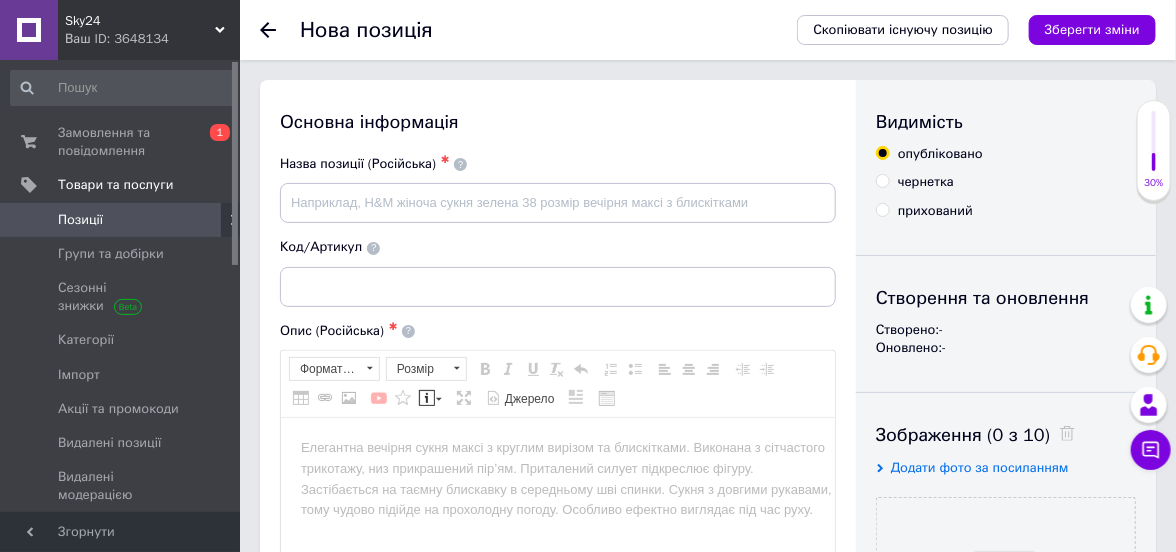 scroll, scrollTop: 0, scrollLeft: 0, axis: both 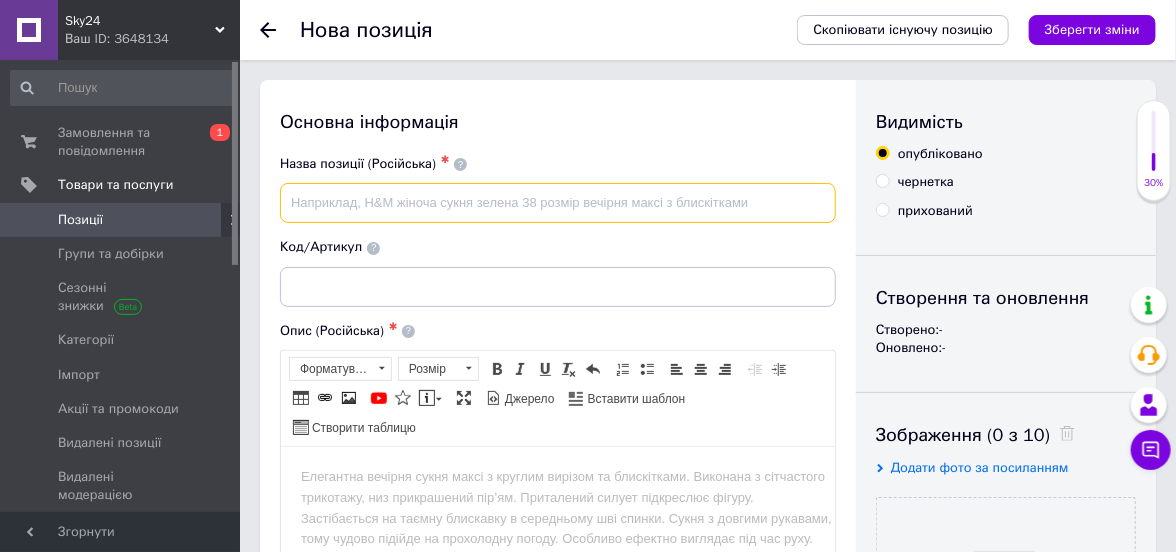 click at bounding box center [558, 203] 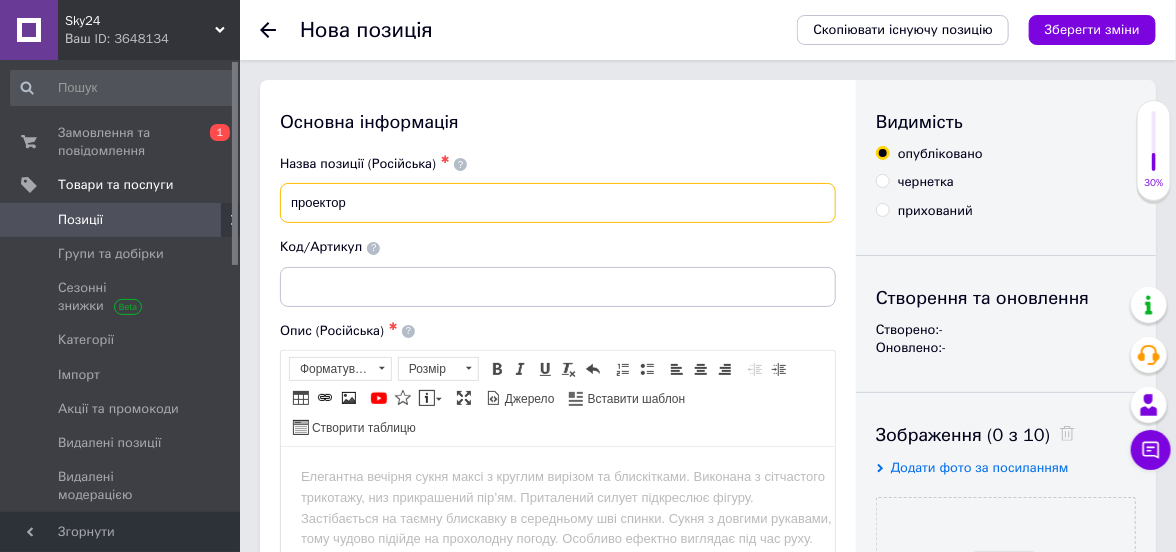 type on "проектор" 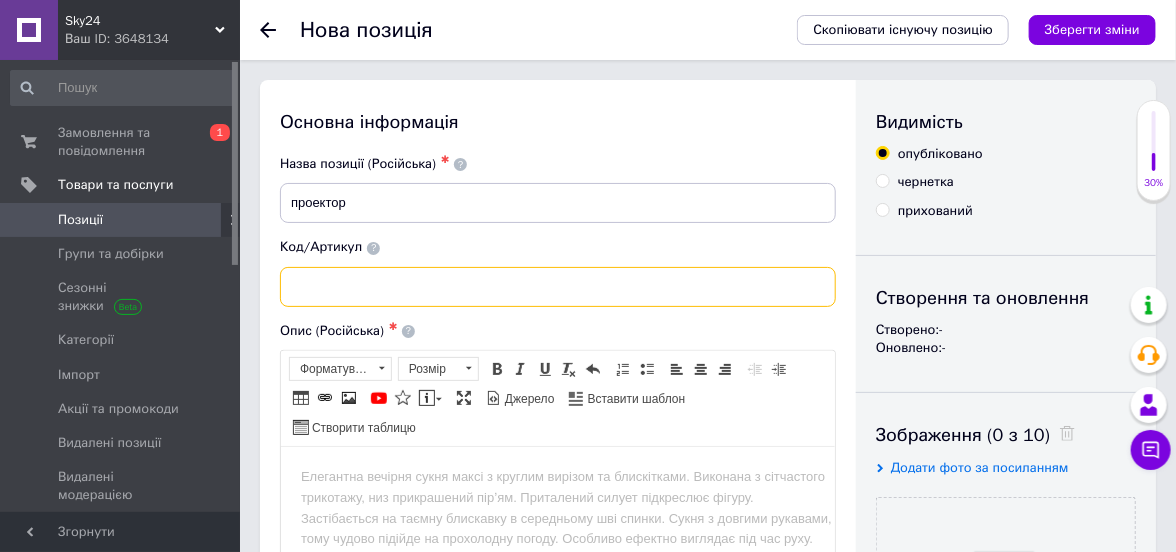 click at bounding box center [558, 287] 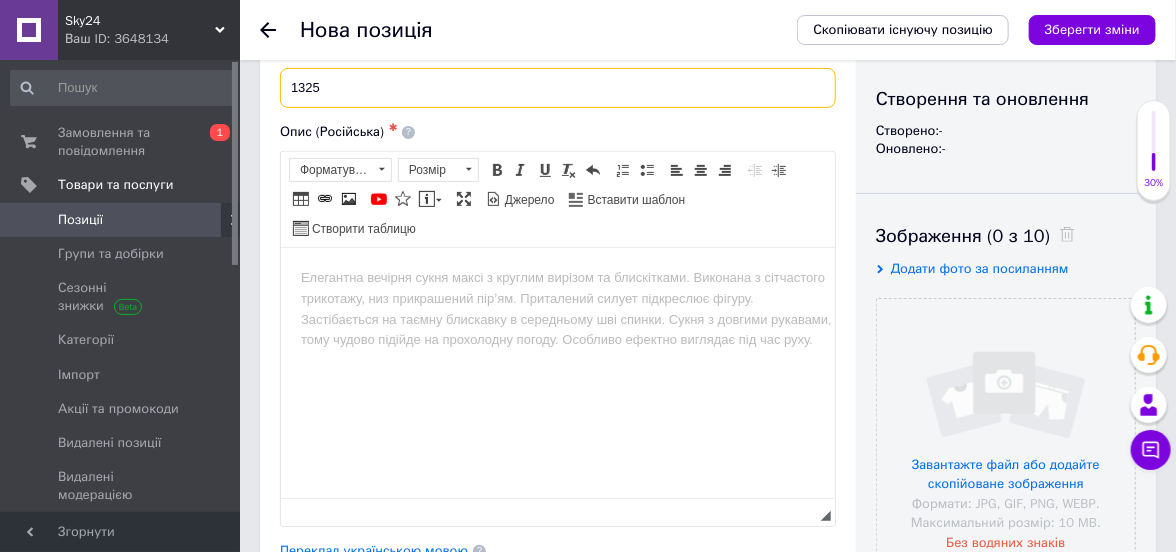 scroll, scrollTop: 200, scrollLeft: 0, axis: vertical 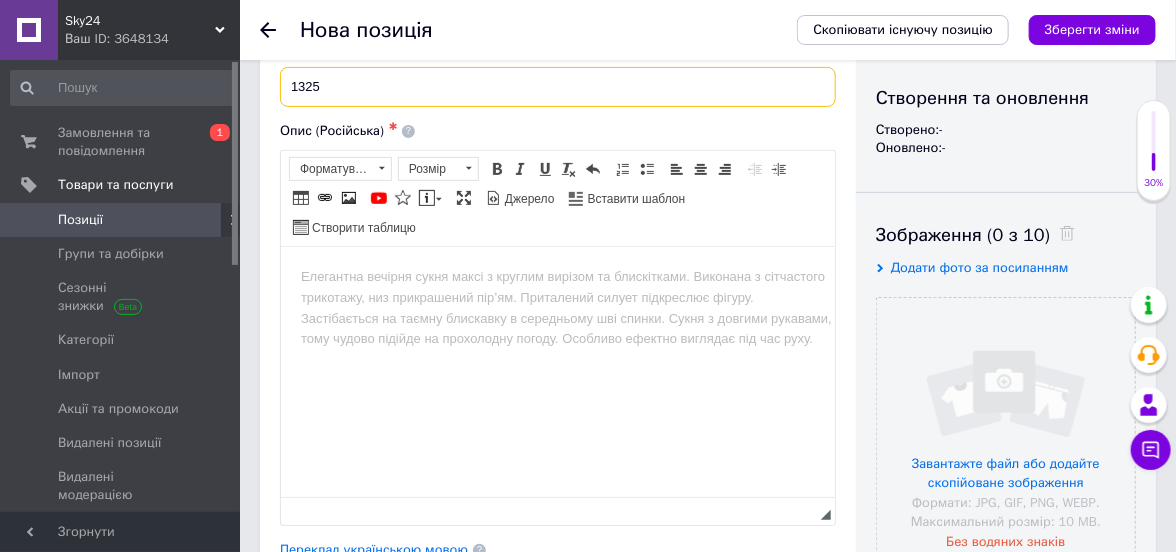 type on "1325" 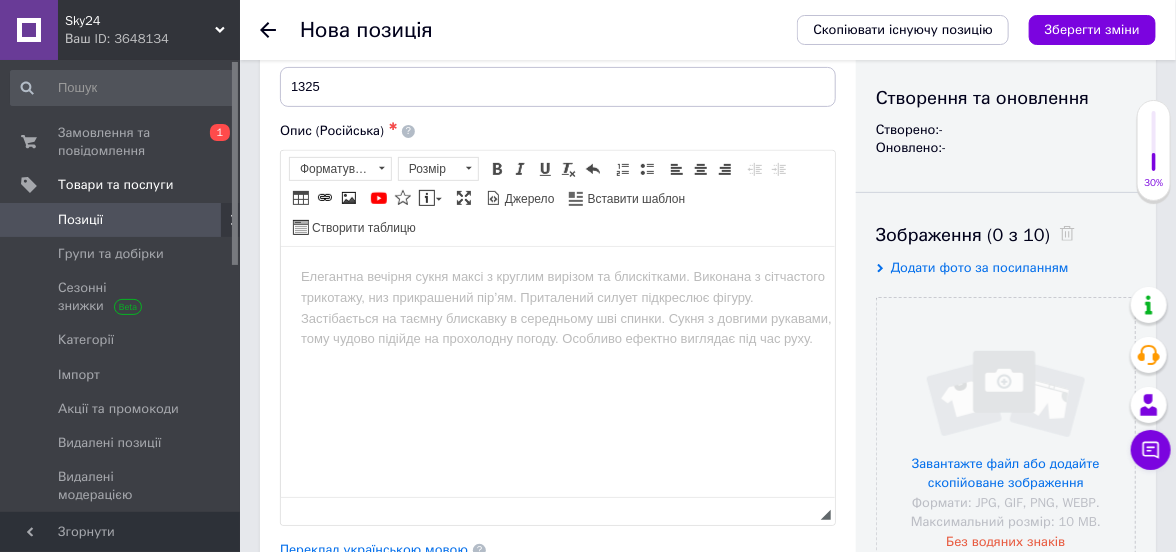 click at bounding box center [557, 276] 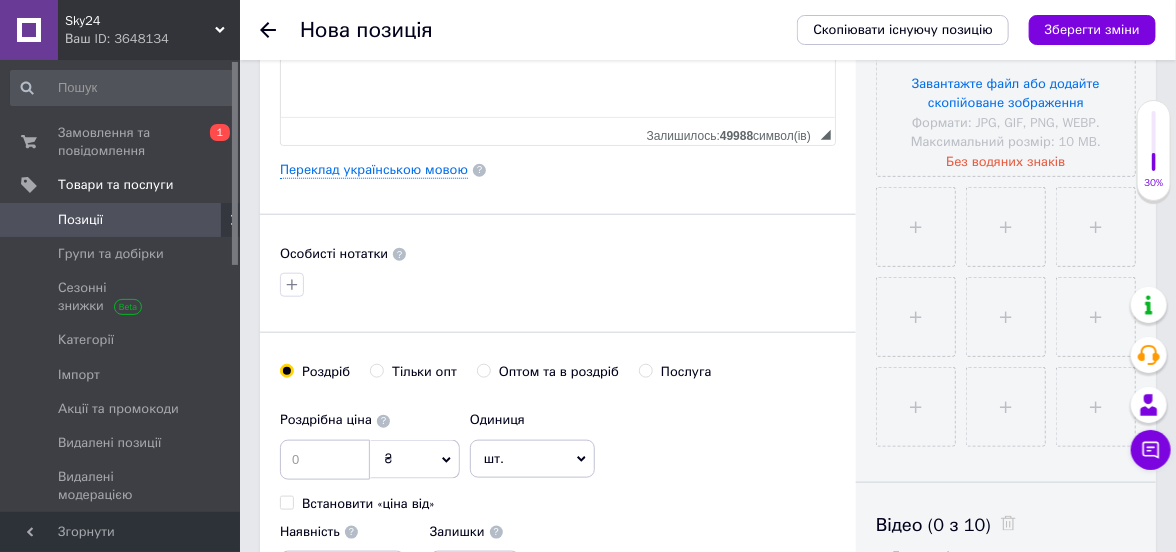 scroll, scrollTop: 600, scrollLeft: 0, axis: vertical 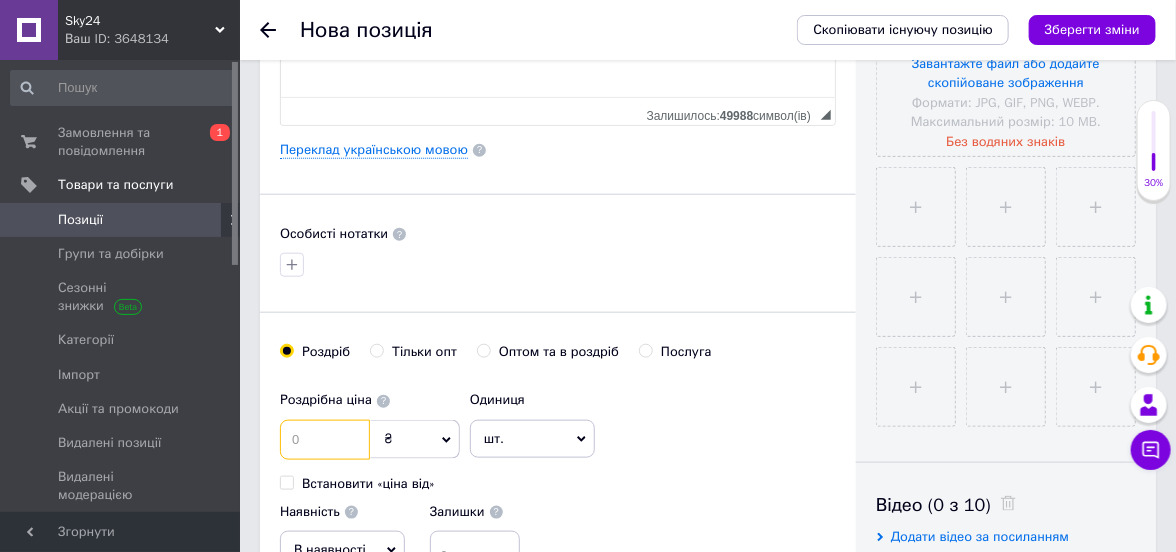 click at bounding box center (325, 440) 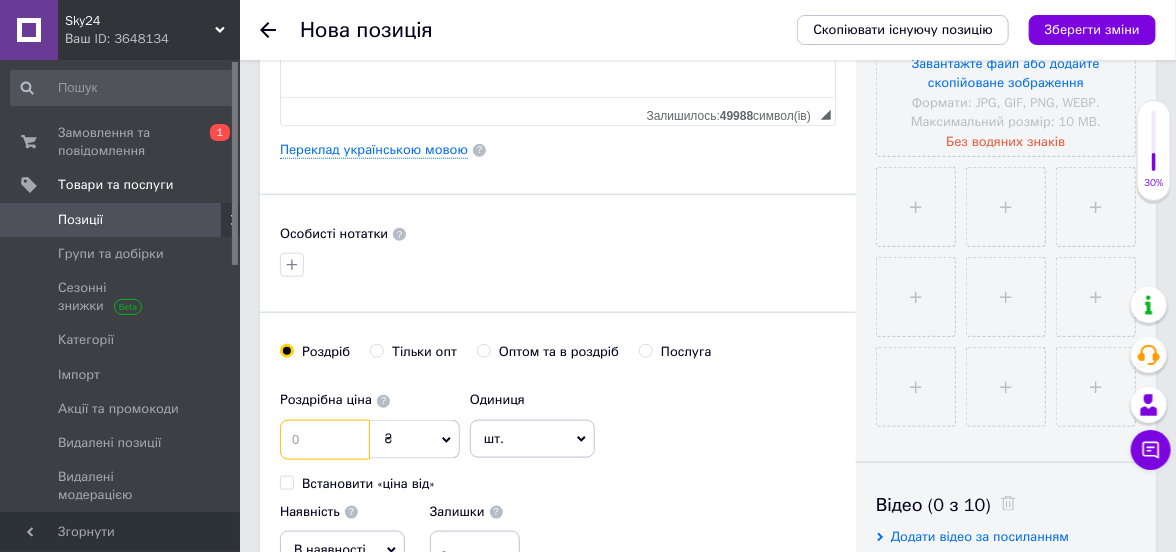 click at bounding box center (325, 440) 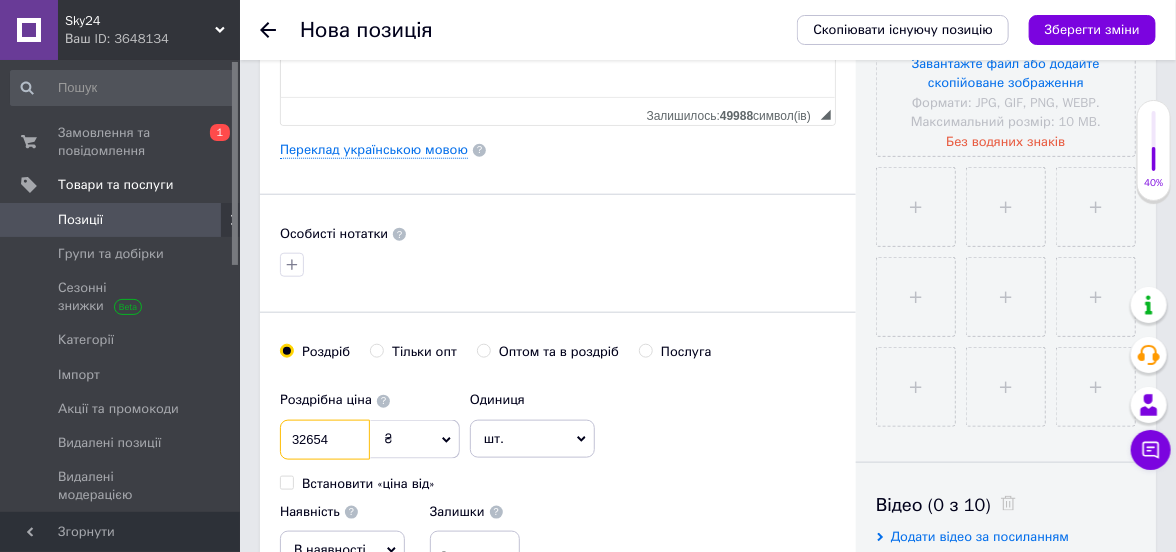 scroll, scrollTop: 700, scrollLeft: 0, axis: vertical 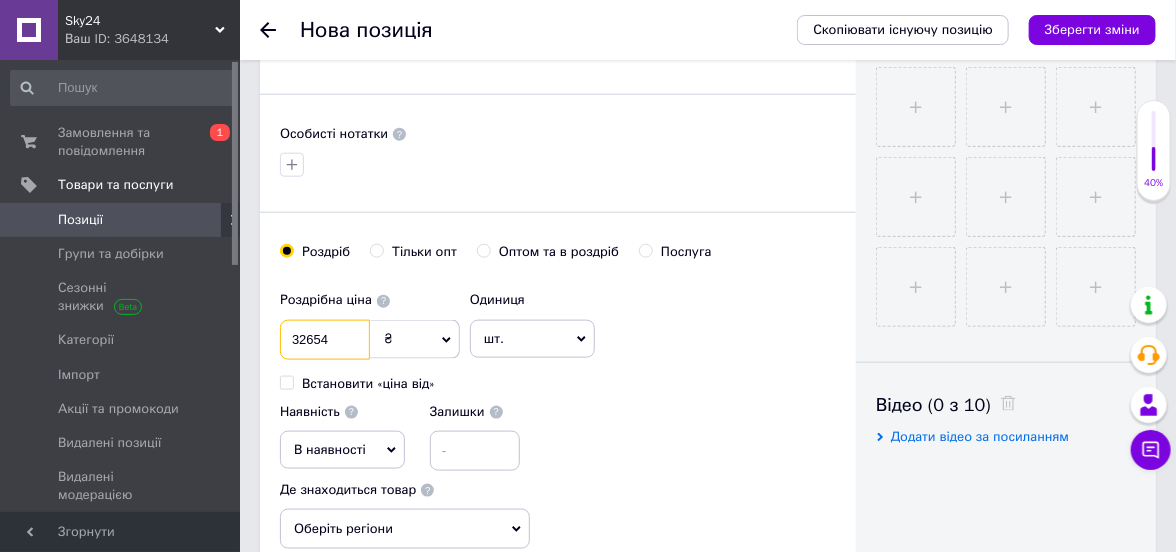 type on "32654" 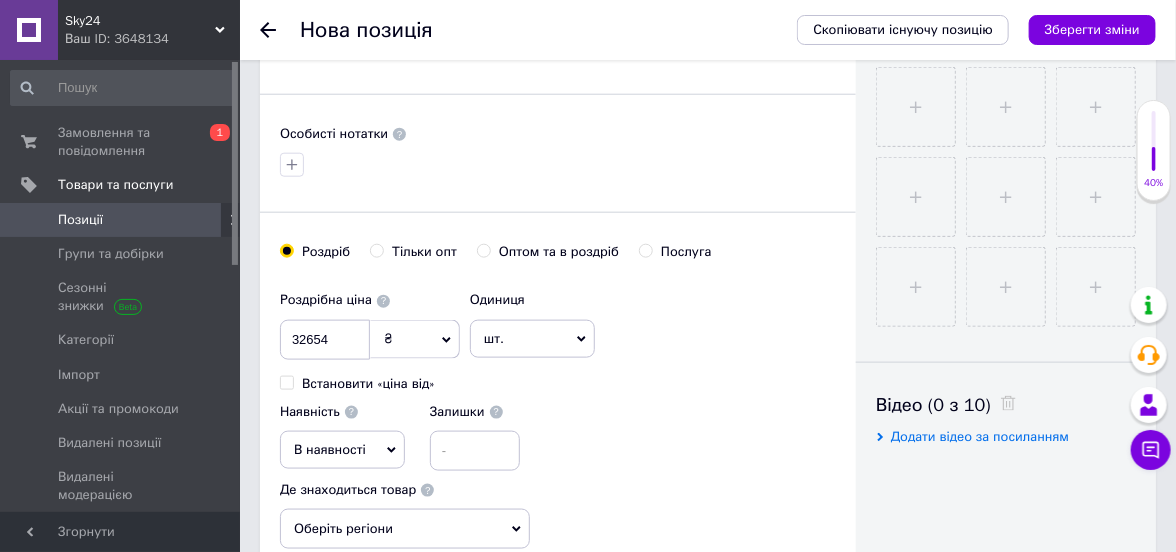click 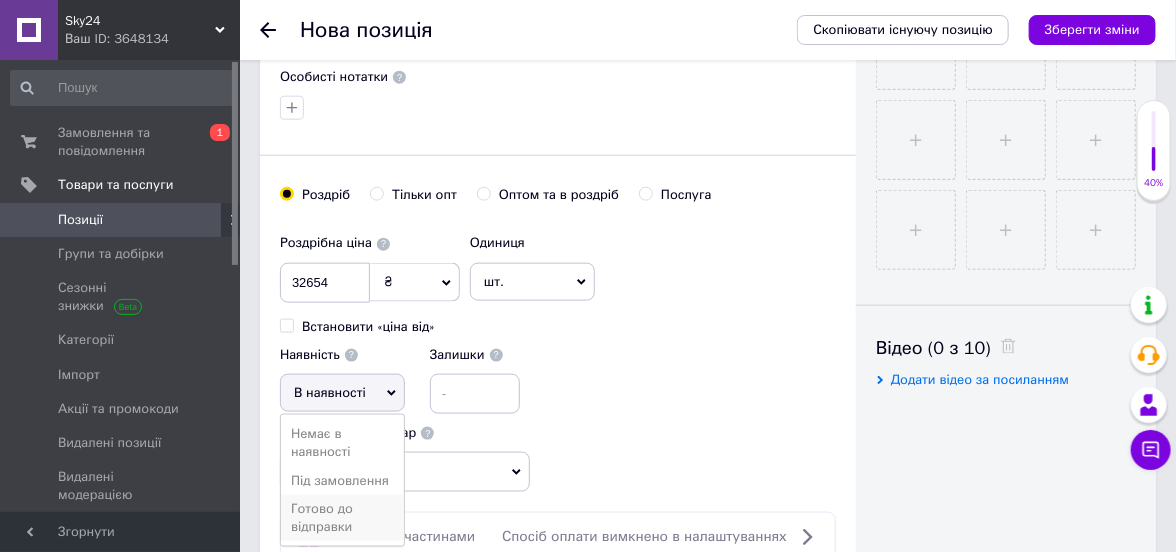 scroll, scrollTop: 800, scrollLeft: 0, axis: vertical 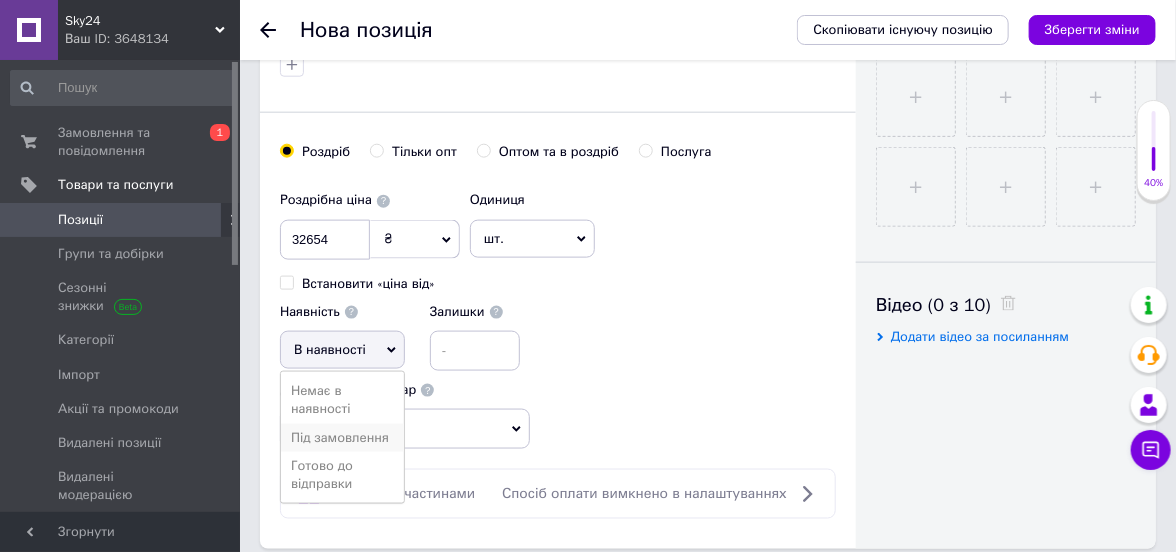 click on "Під замовлення" at bounding box center [342, 438] 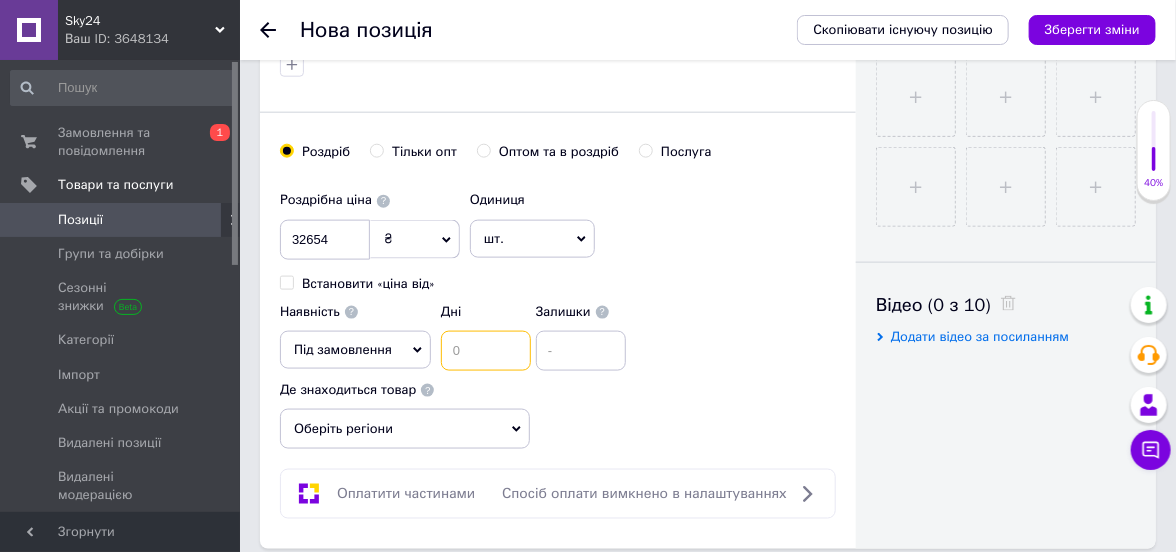 click at bounding box center (486, 351) 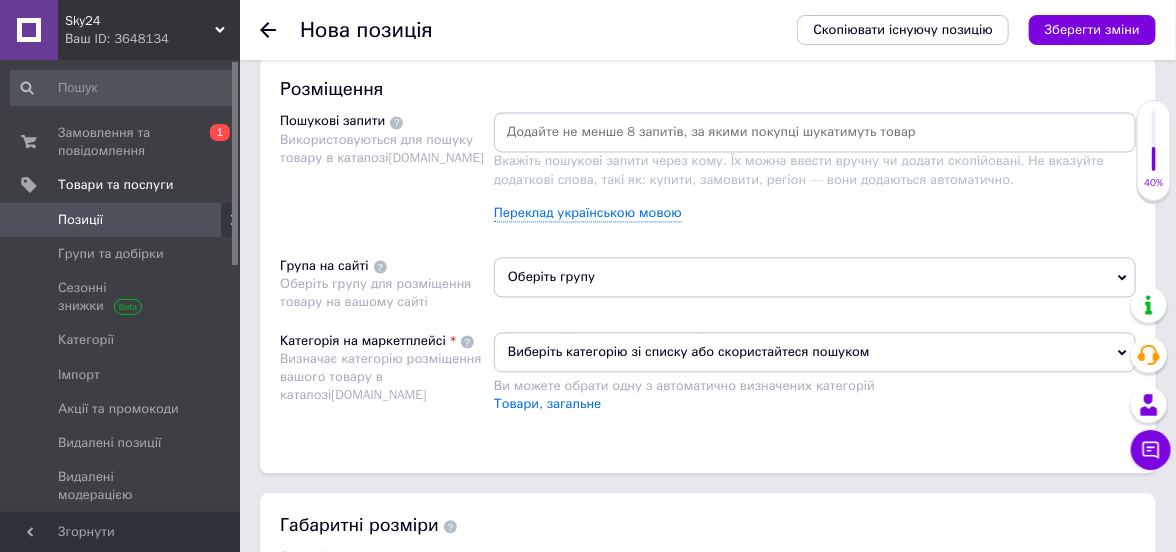 scroll, scrollTop: 1200, scrollLeft: 0, axis: vertical 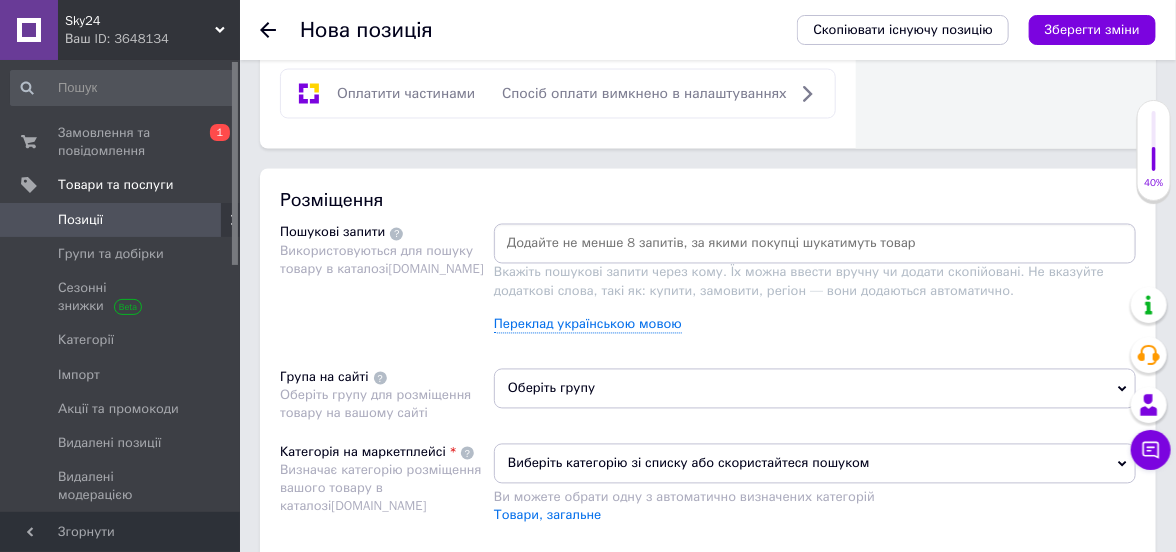 type on "14" 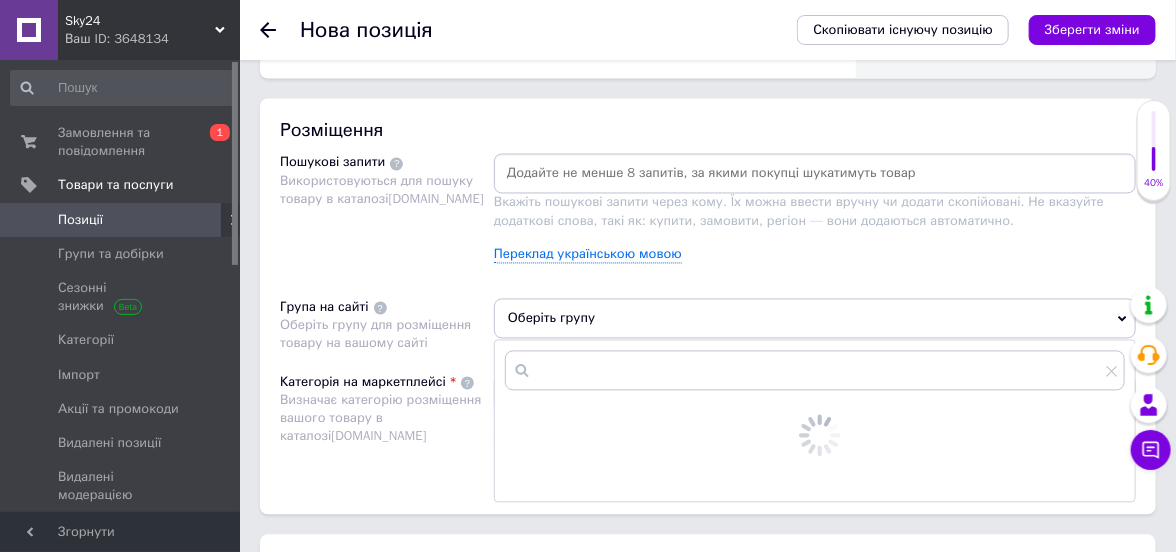 scroll, scrollTop: 1299, scrollLeft: 0, axis: vertical 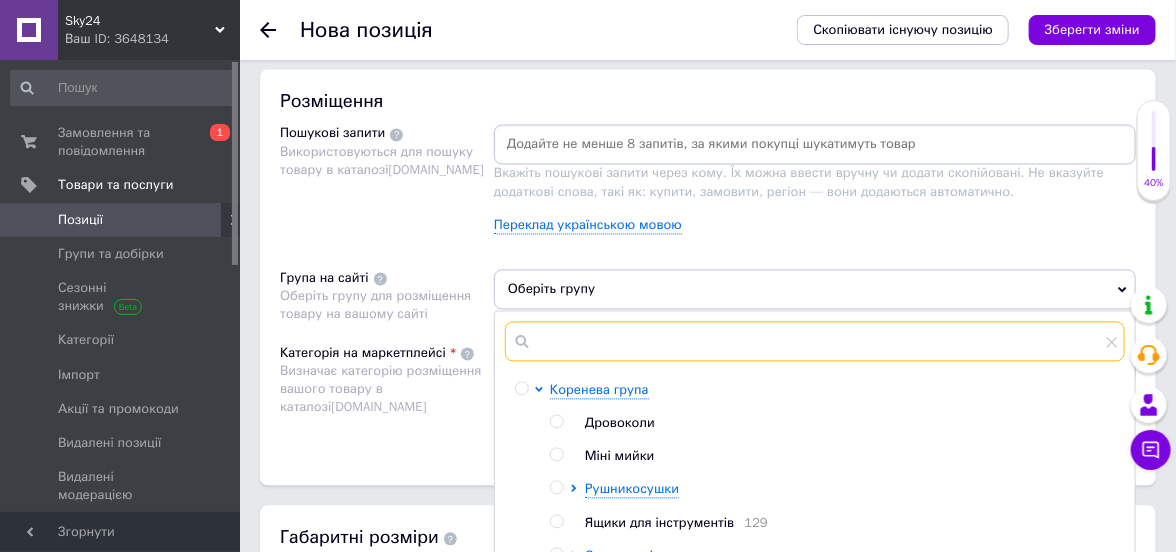 click at bounding box center [815, 342] 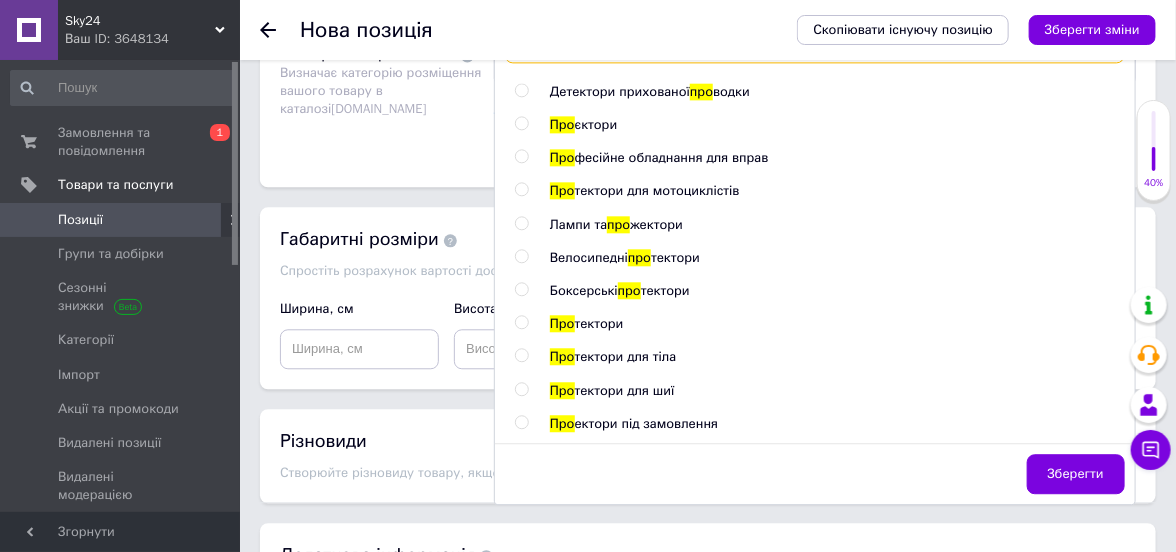 scroll, scrollTop: 1600, scrollLeft: 0, axis: vertical 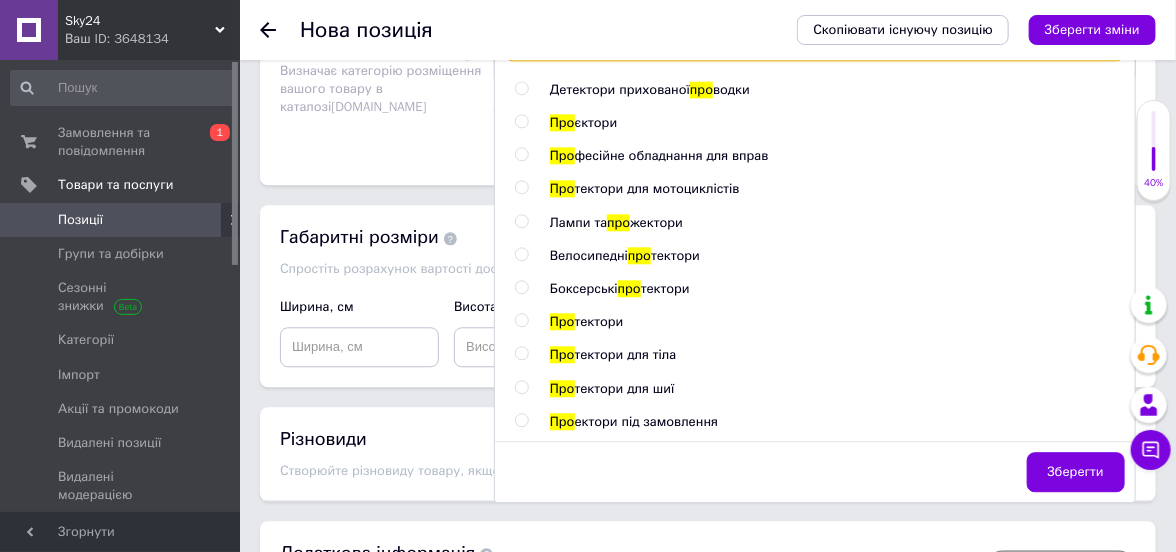 type on "про" 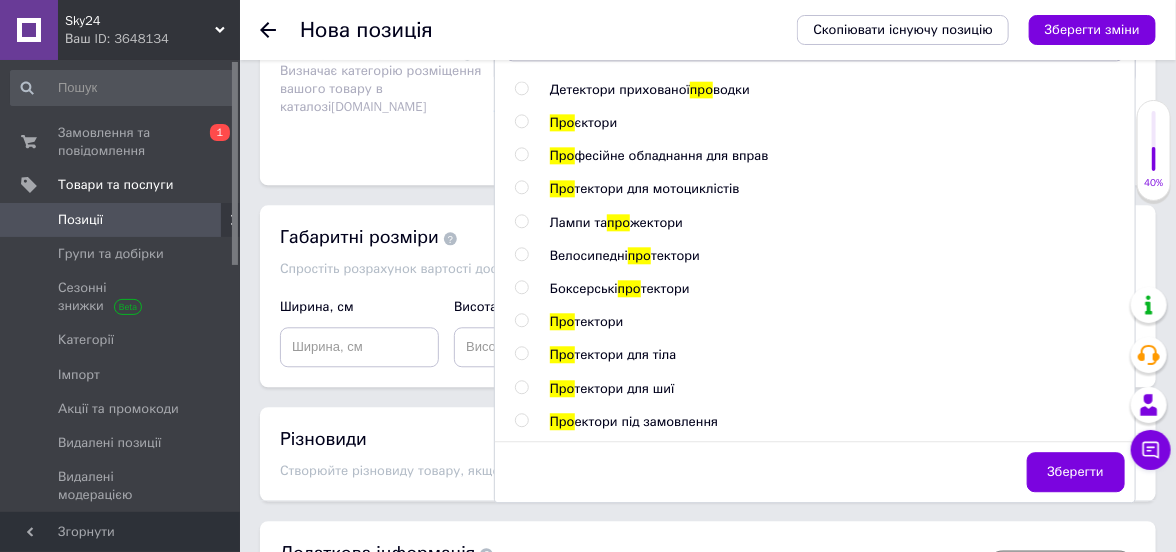 click at bounding box center [522, 420] 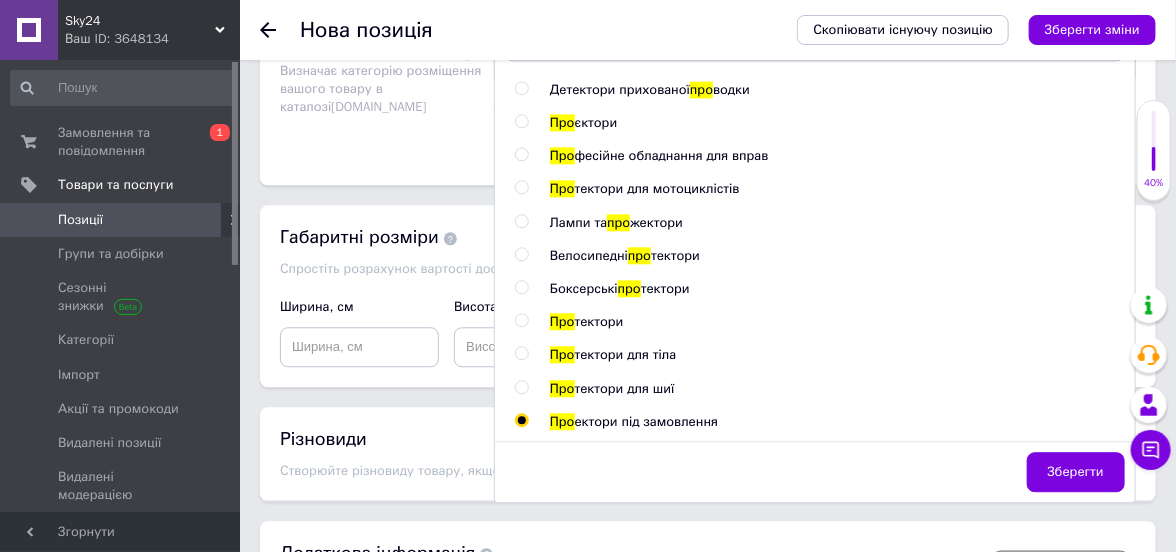 radio on "true" 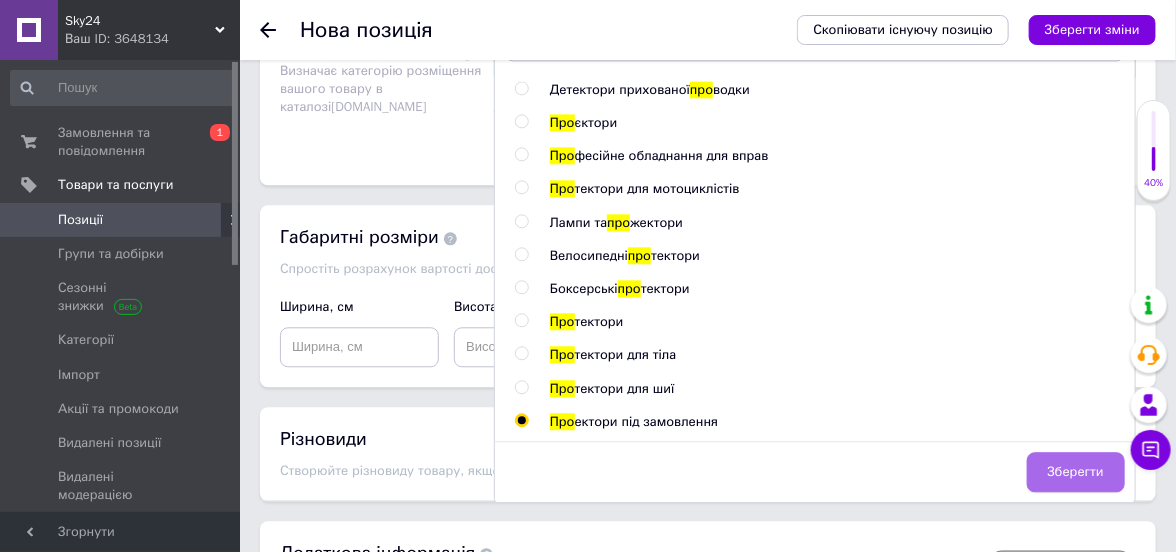 click on "Зберегти" at bounding box center [1076, 472] 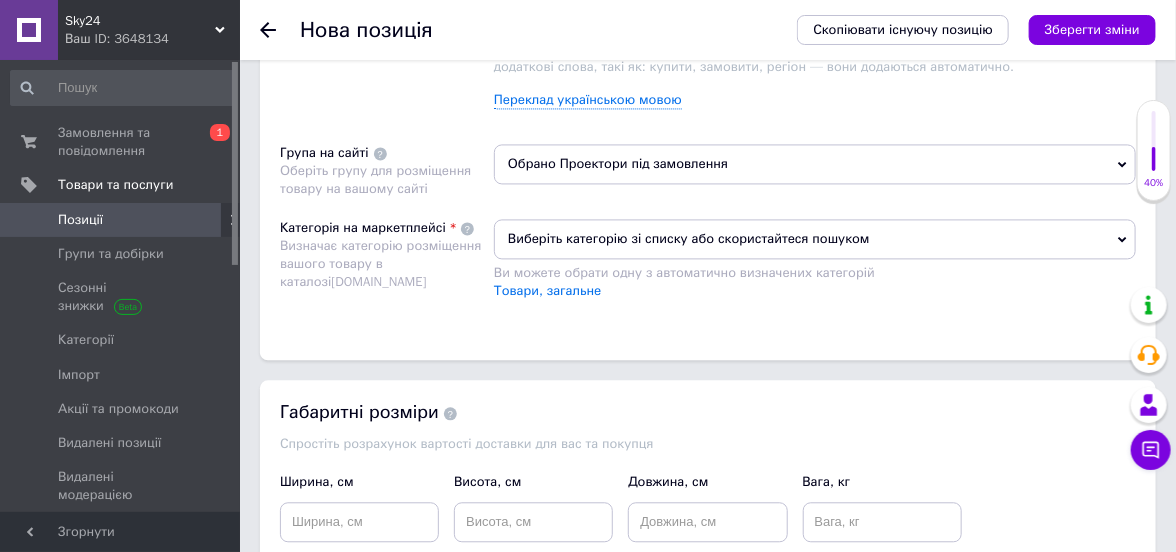 scroll, scrollTop: 1400, scrollLeft: 0, axis: vertical 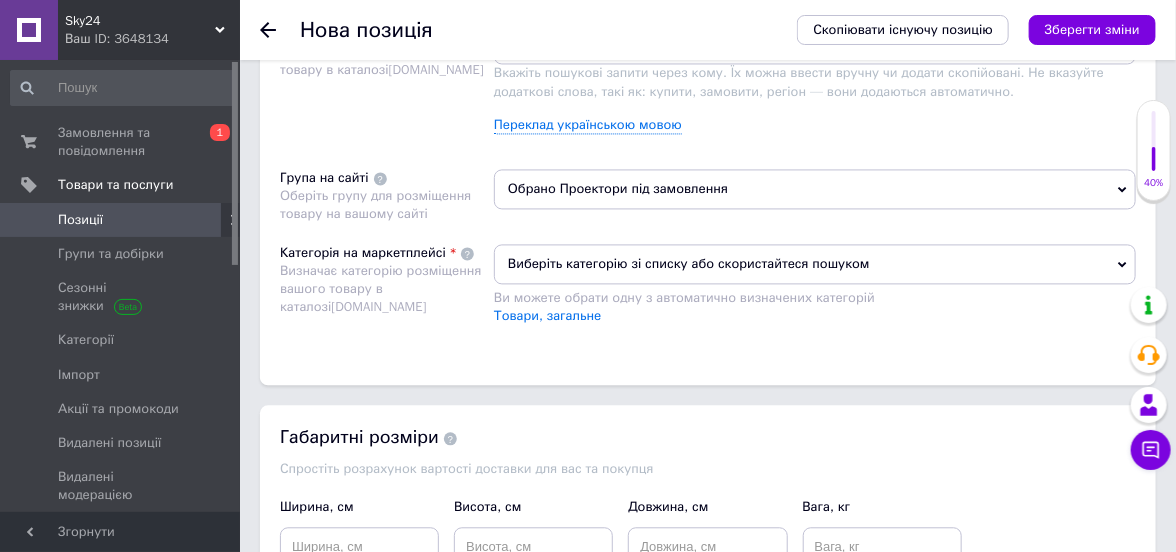 click on "Виберіть категорію зі списку або скористайтеся пошуком" at bounding box center (815, 264) 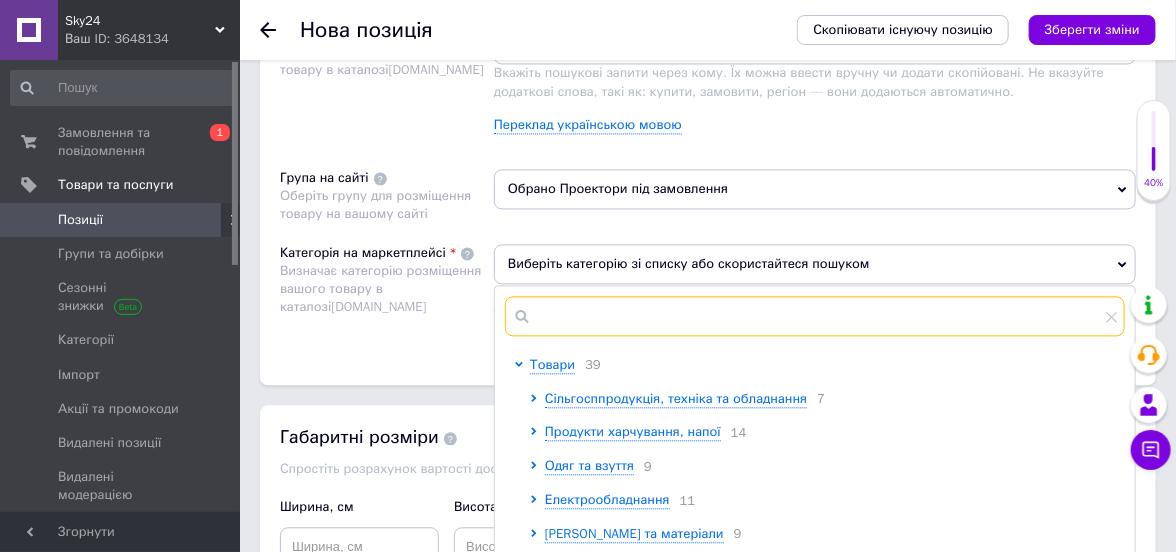 click at bounding box center (815, 316) 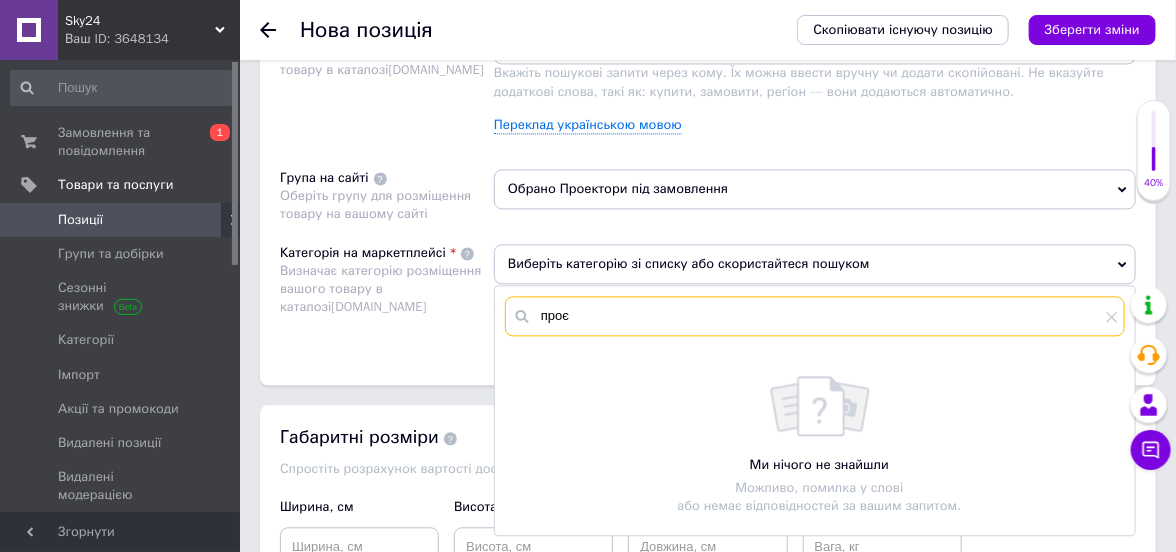 click on "проє" at bounding box center (815, 316) 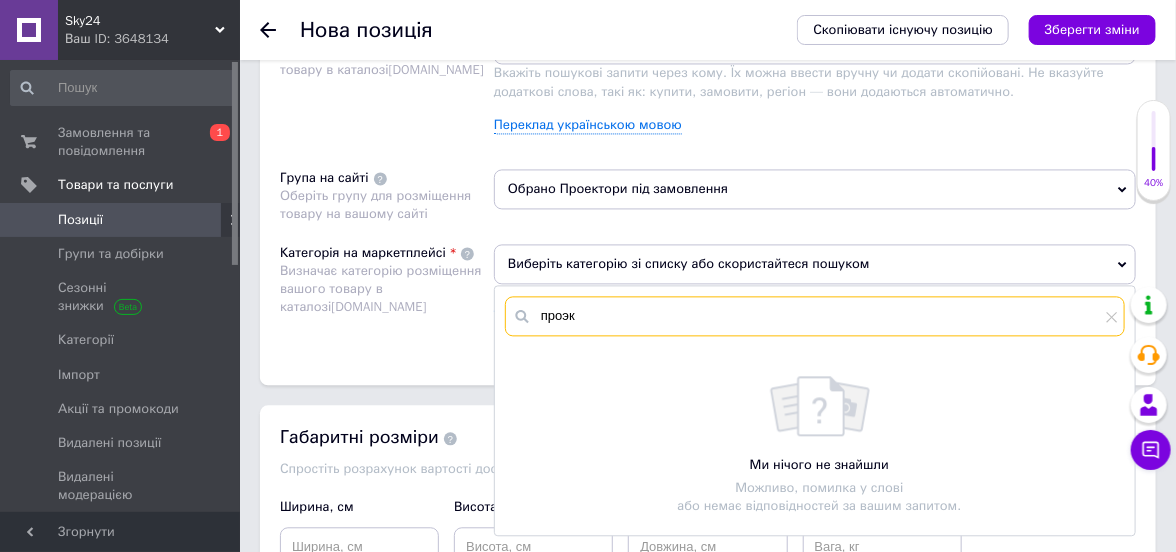click on "проэк" at bounding box center (815, 316) 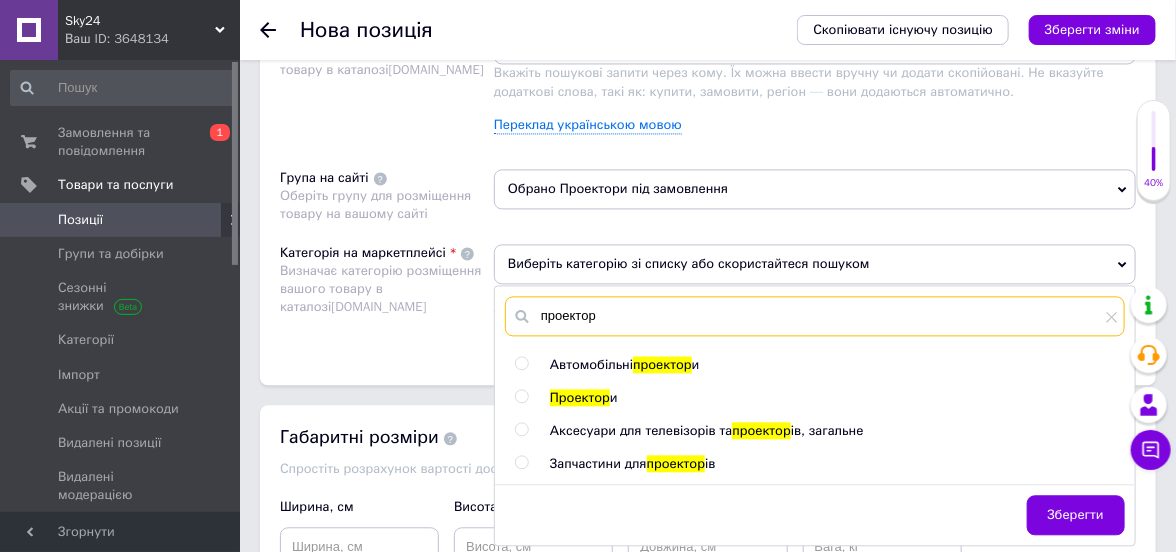 type on "проектор" 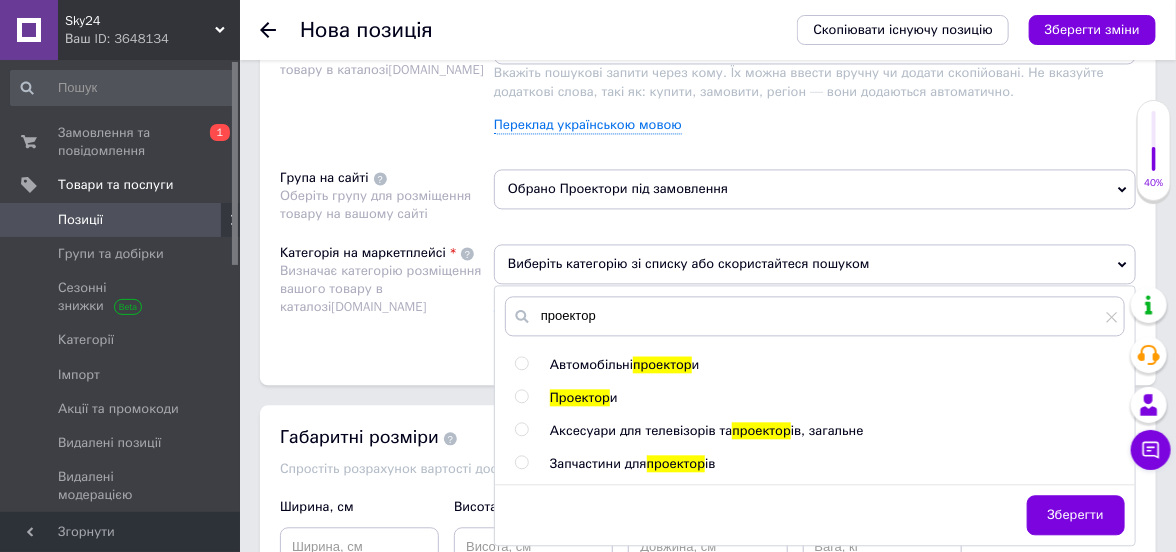 click at bounding box center [521, 396] 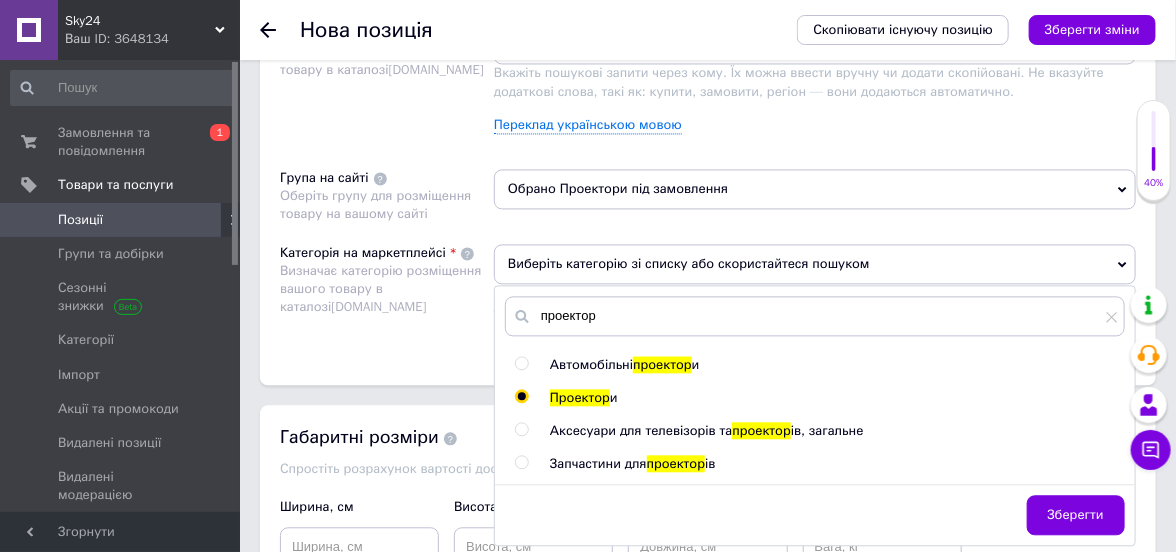 radio on "true" 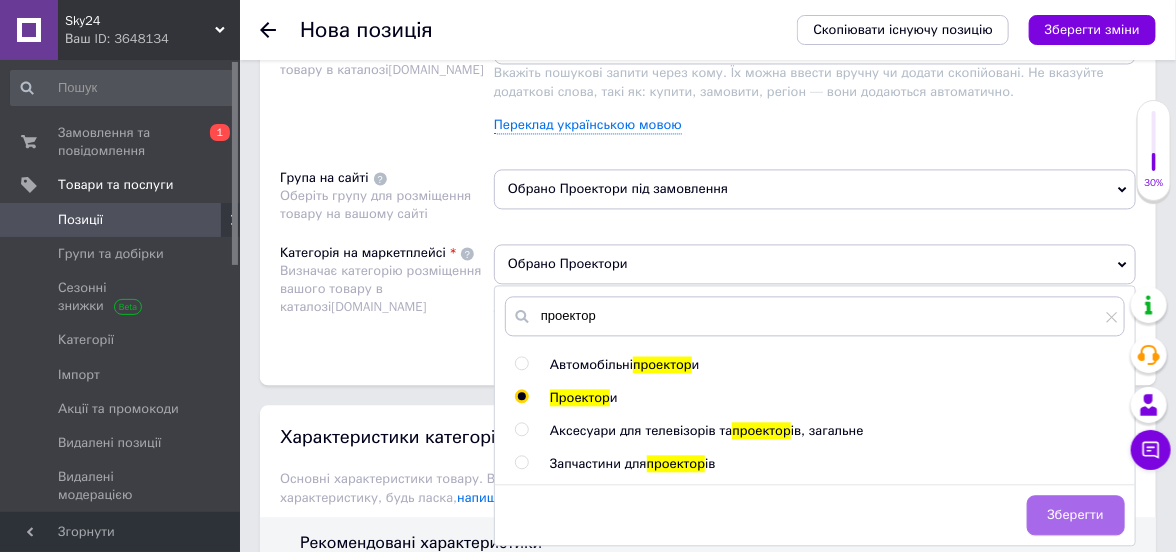 click on "Зберегти" at bounding box center (1076, 515) 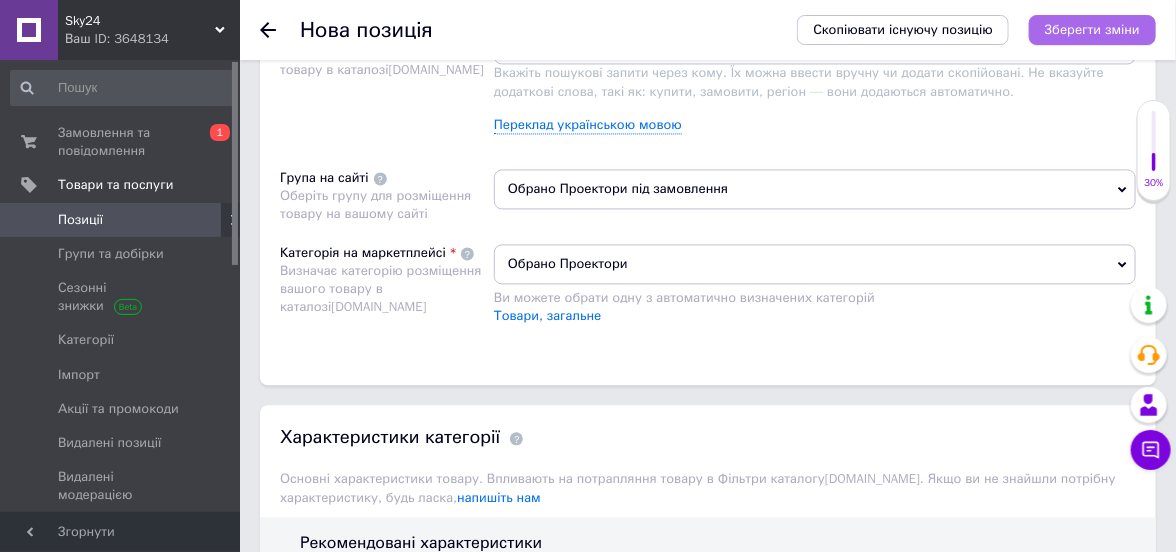 click on "Зберегти зміни" at bounding box center (1092, 29) 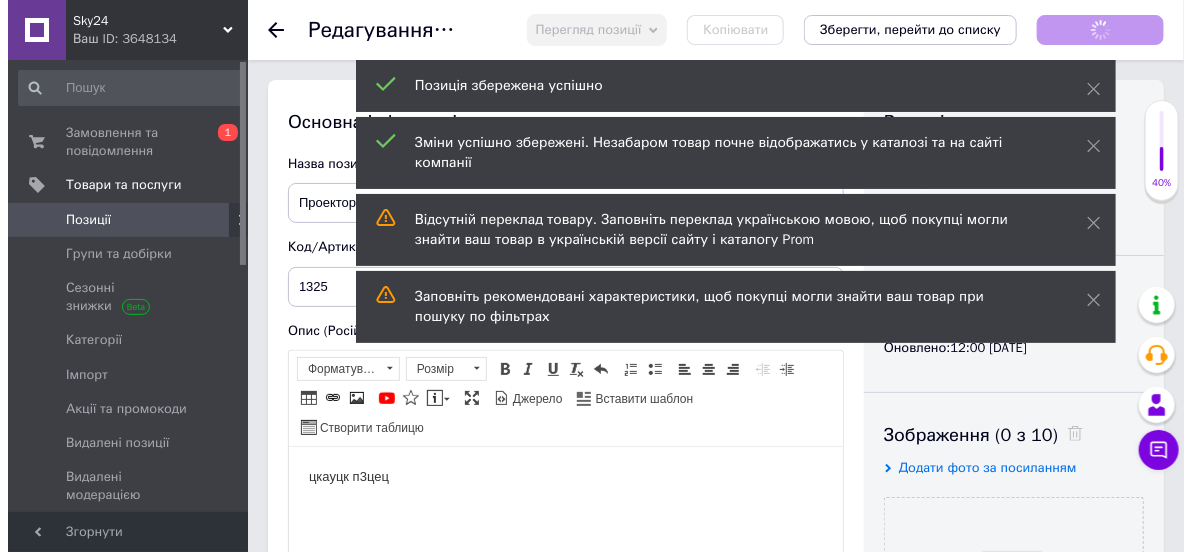 scroll, scrollTop: 0, scrollLeft: 0, axis: both 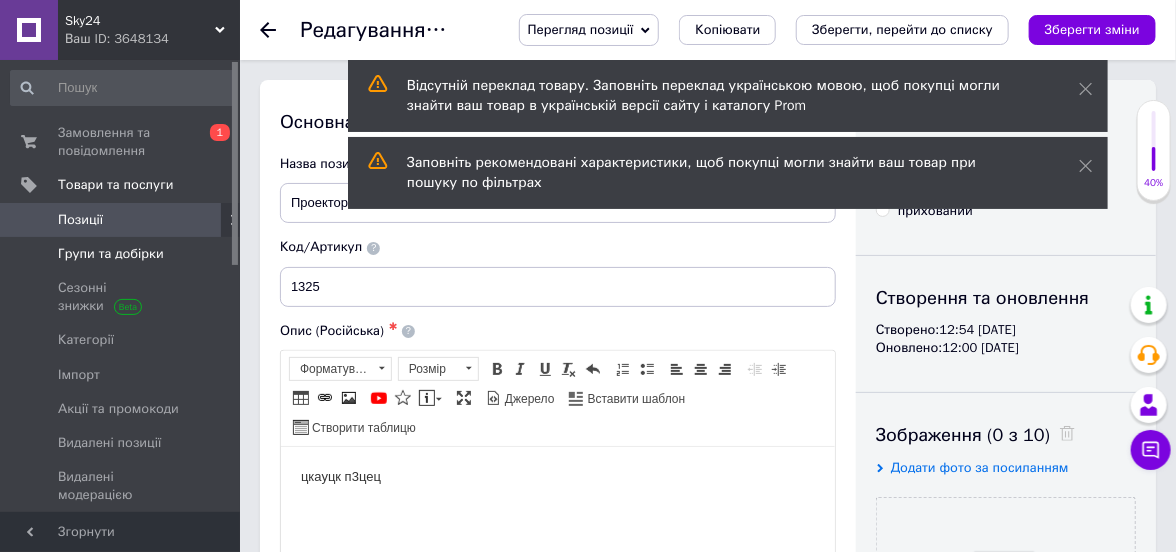 click on "Групи та добірки" at bounding box center (111, 254) 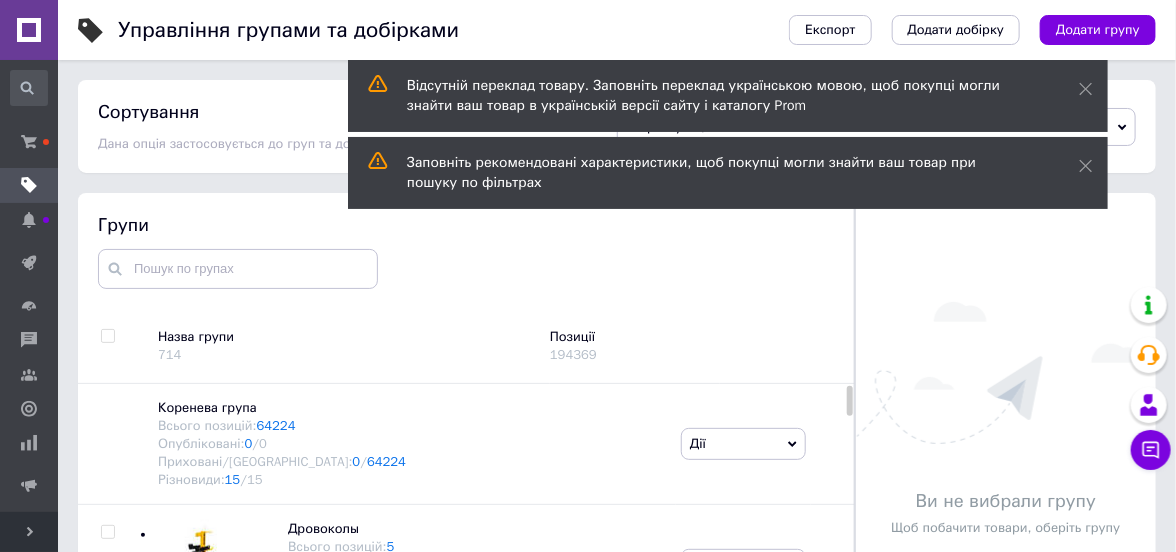 drag, startPoint x: 1081, startPoint y: 87, endPoint x: 1078, endPoint y: 109, distance: 22.203604 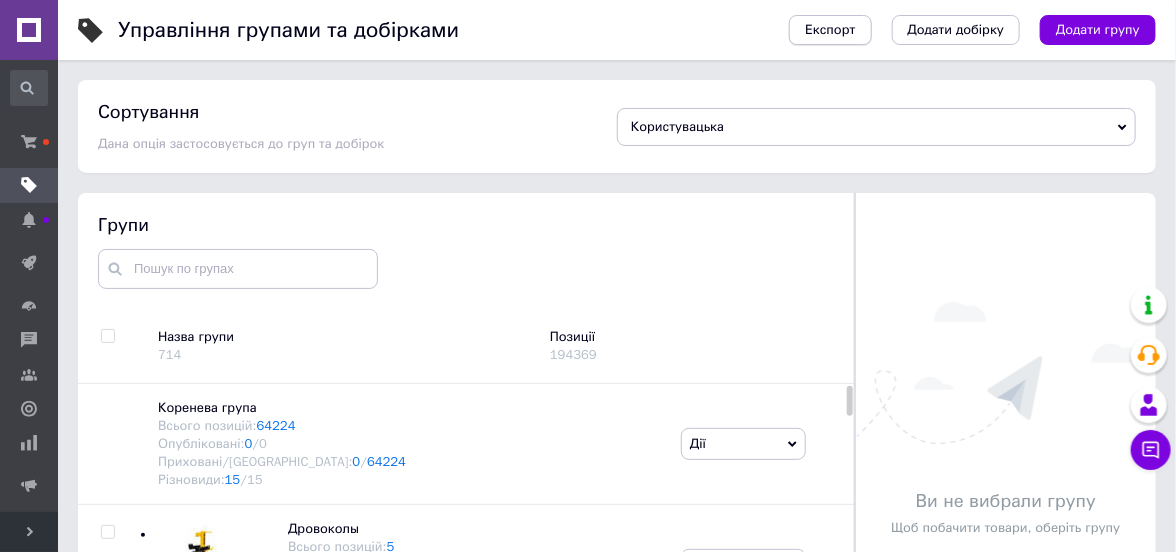 click on "Експорт" at bounding box center [830, 30] 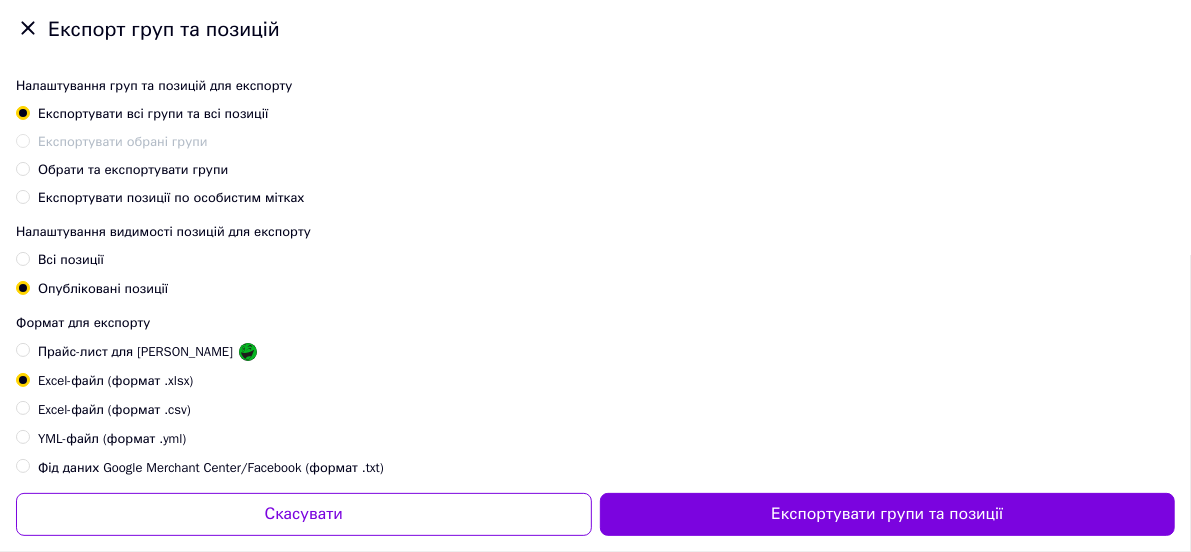 click on "Обрати та експортувати групи" at bounding box center [22, 168] 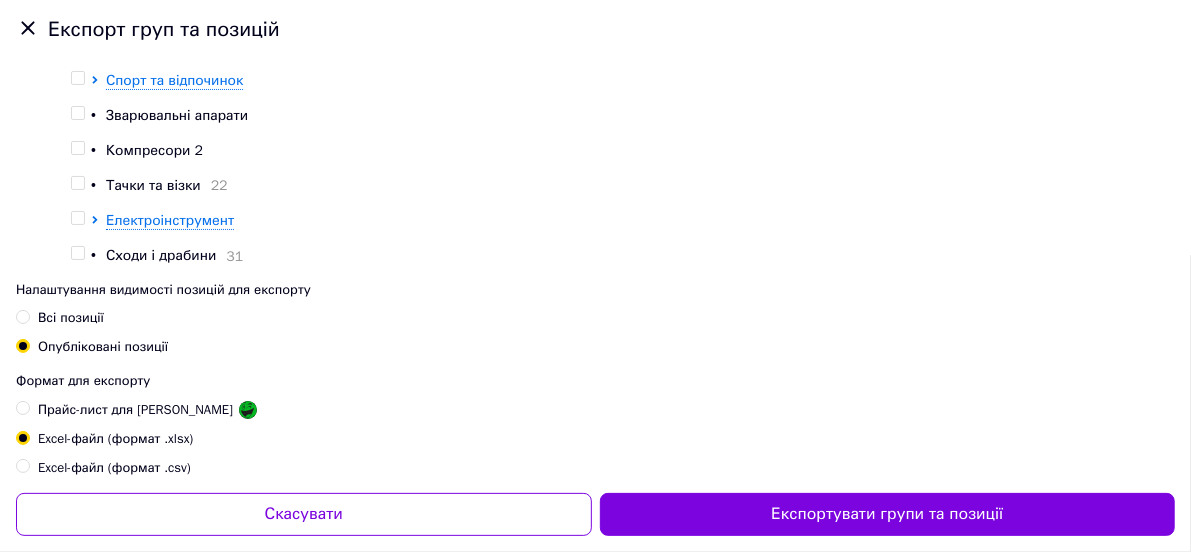 scroll, scrollTop: 273, scrollLeft: 0, axis: vertical 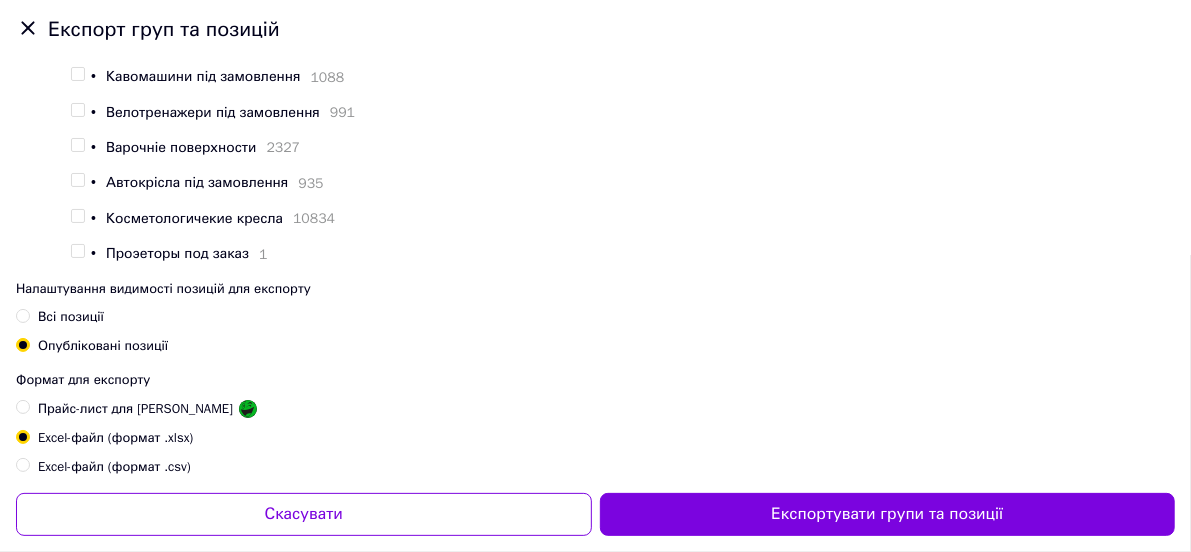 click at bounding box center (77, 251) 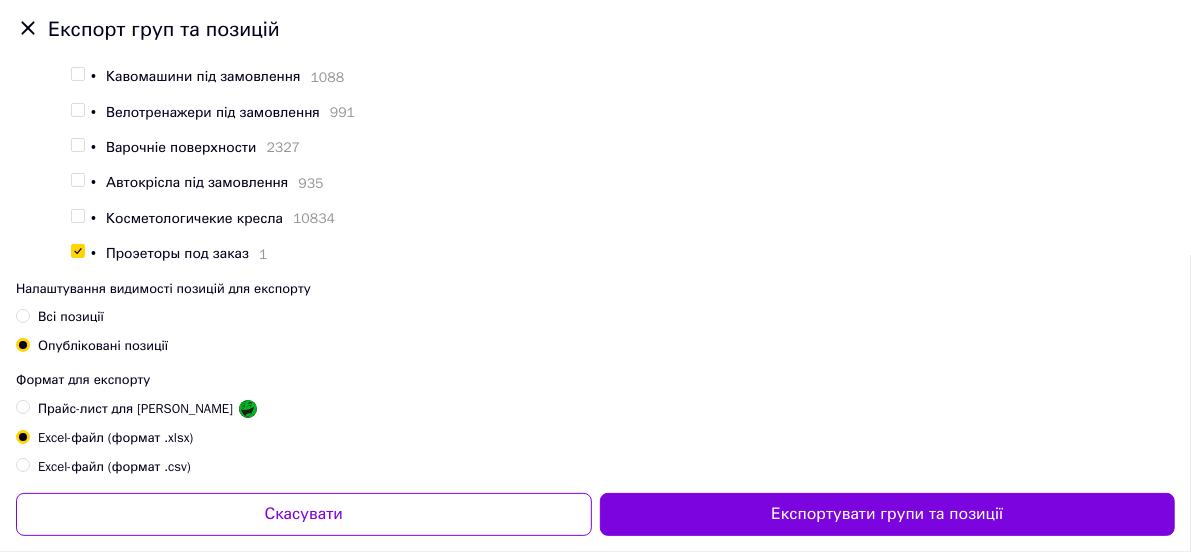 checkbox on "true" 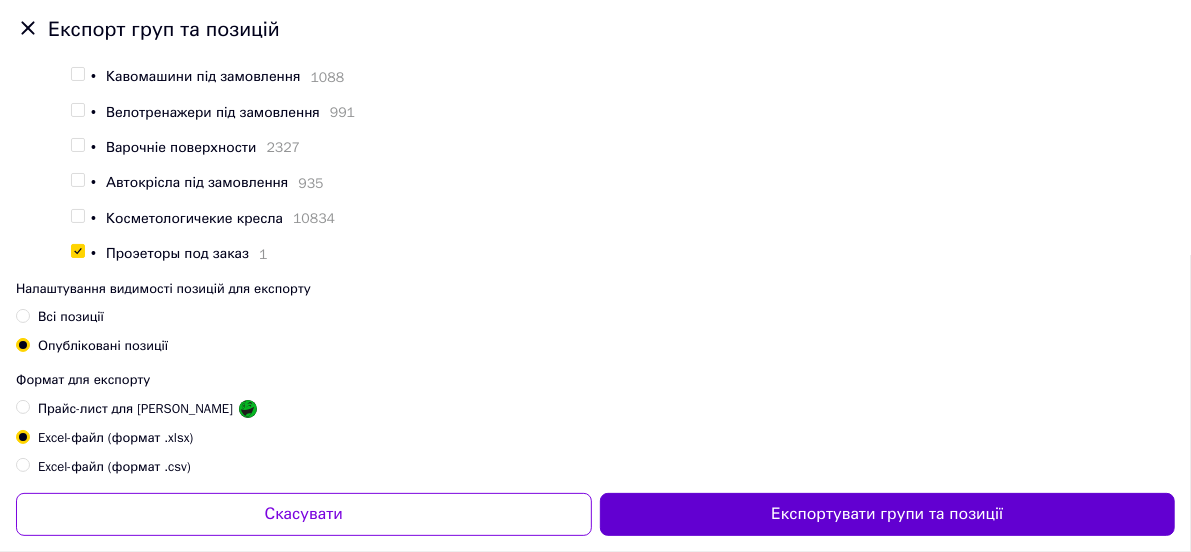 click on "Експортувати групи та позиції" at bounding box center [888, 514] 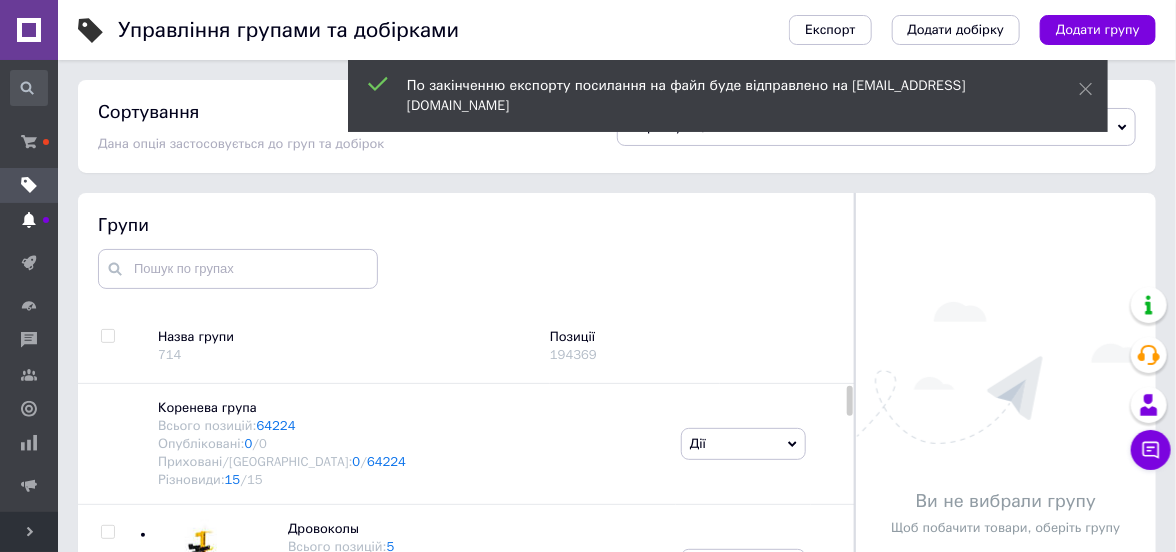 click 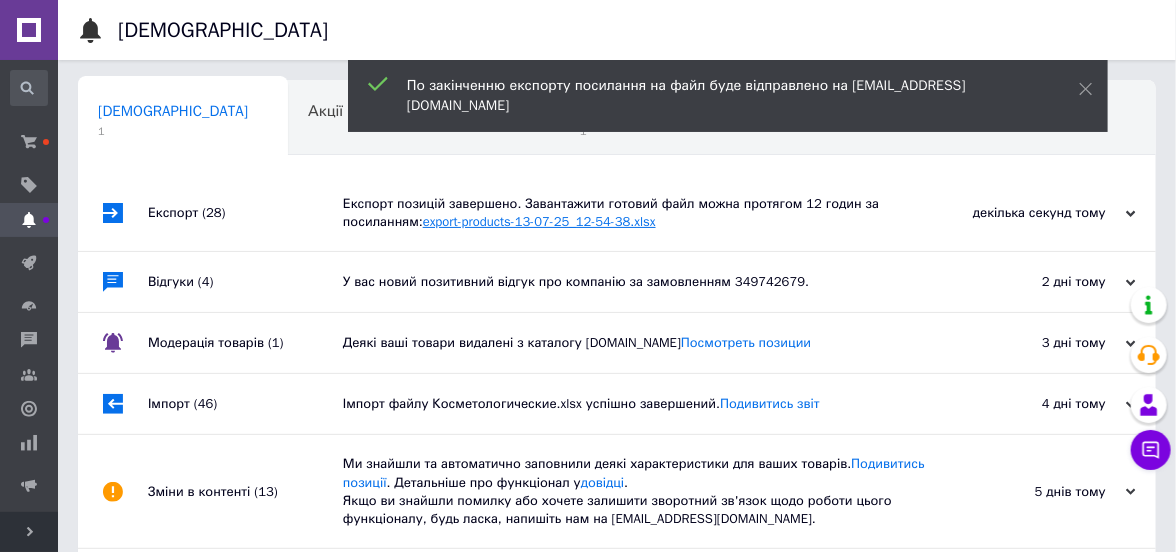 click on "export-products-13-07-25_12-54-38.xlsx" at bounding box center (539, 221) 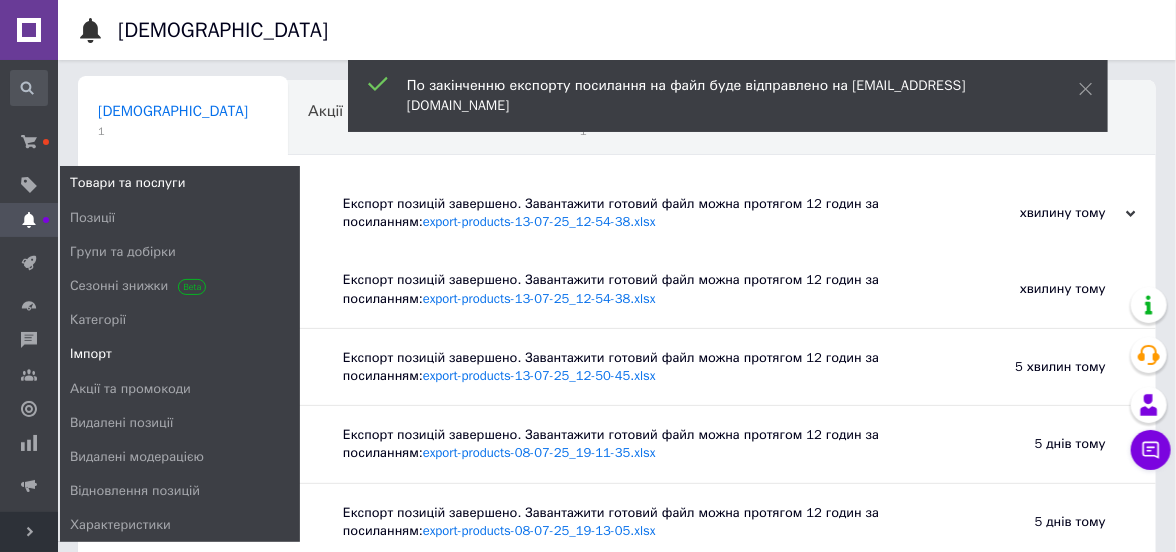 click on "Імпорт" at bounding box center [91, 354] 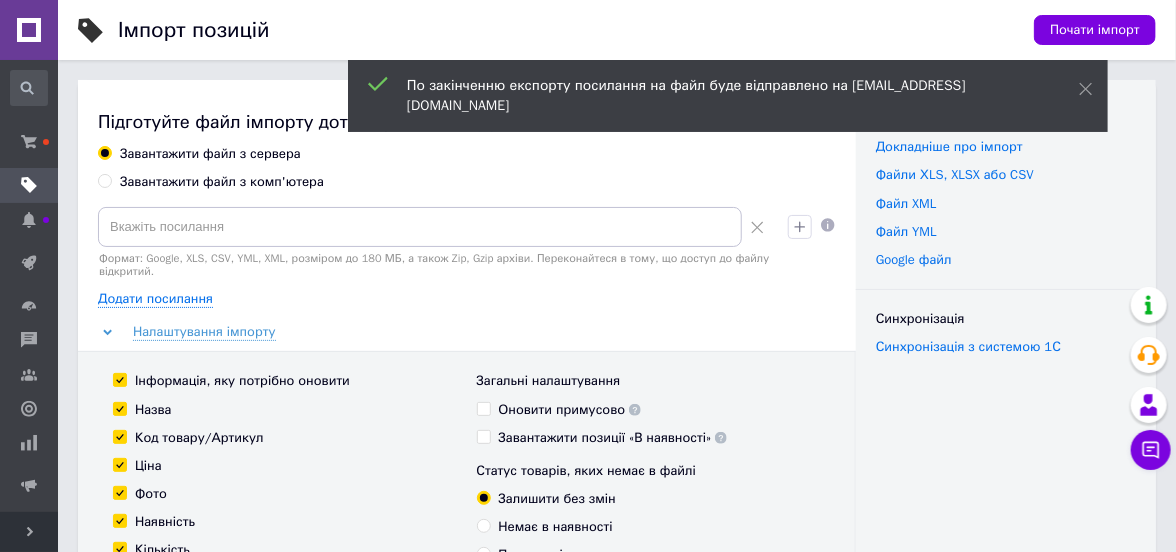 click on "Завантажити файл з комп'ютера" at bounding box center [104, 180] 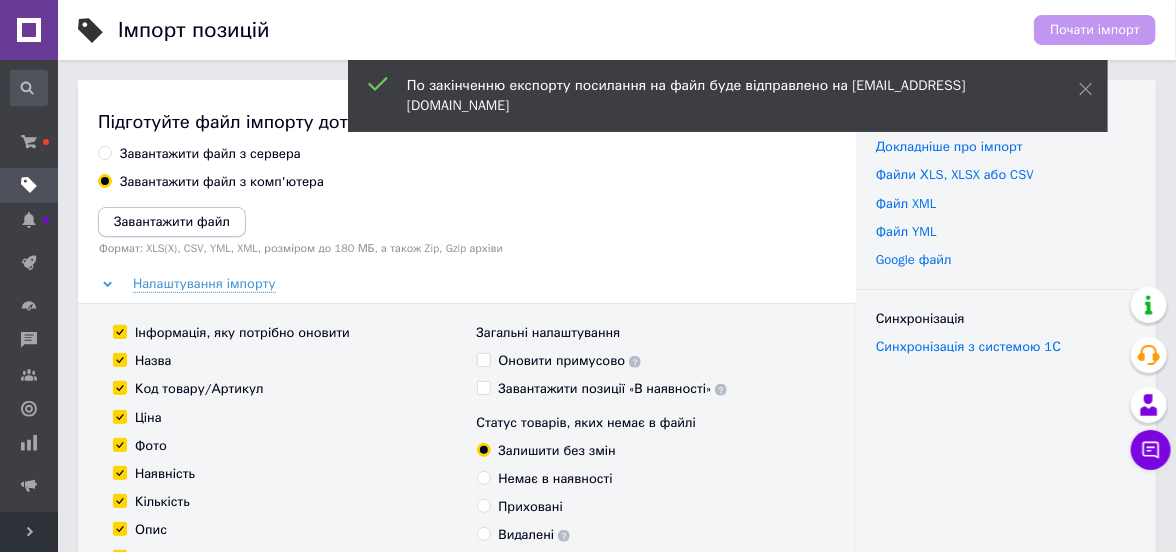 click on "Завантажити файл" at bounding box center (172, 221) 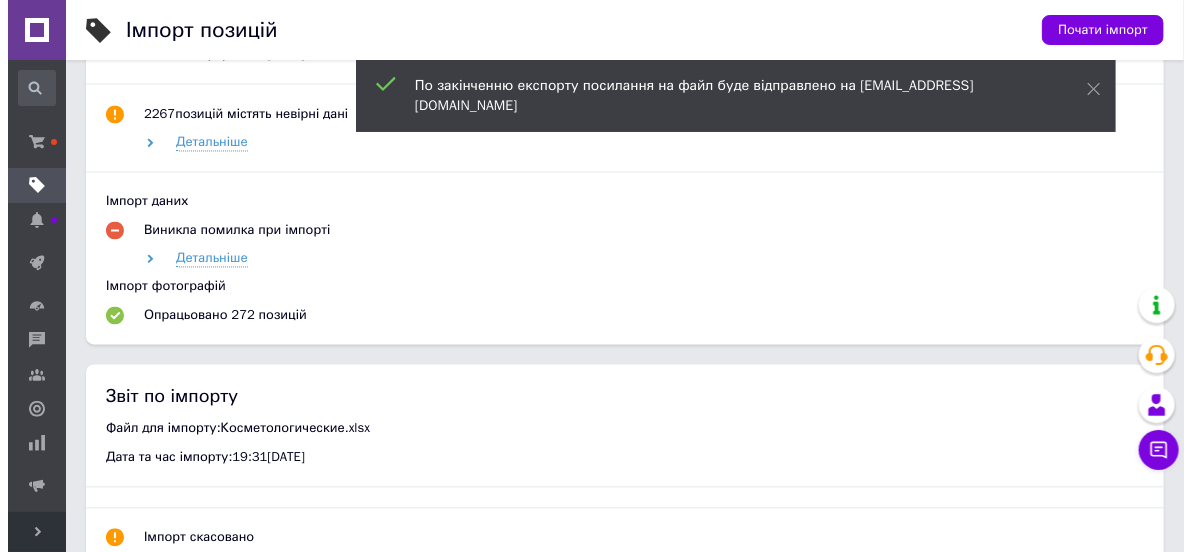 scroll, scrollTop: 1100, scrollLeft: 0, axis: vertical 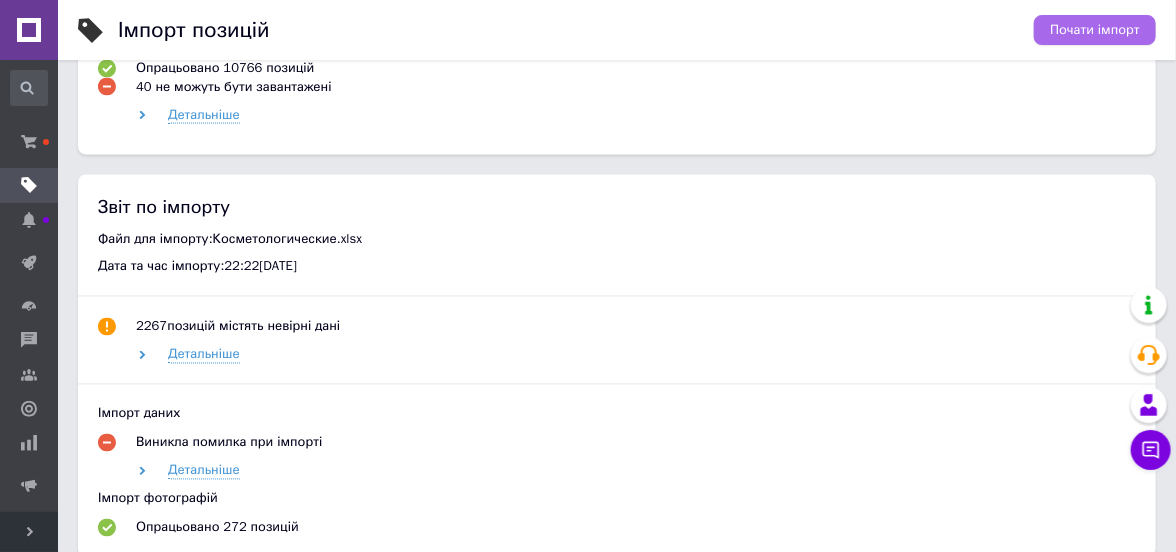 click on "Почати імпорт" at bounding box center (1095, 30) 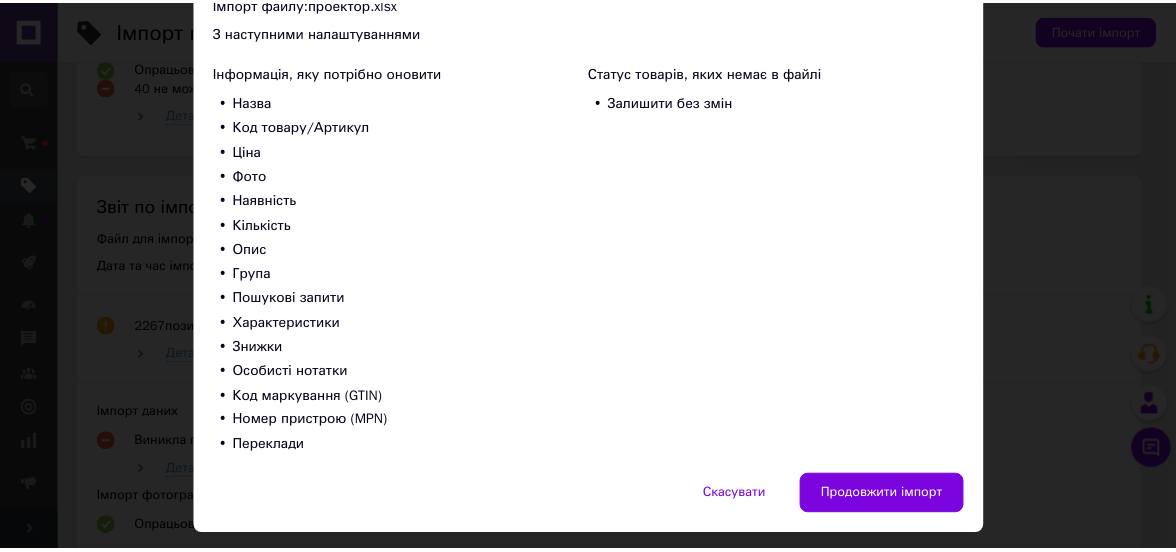 scroll, scrollTop: 222, scrollLeft: 0, axis: vertical 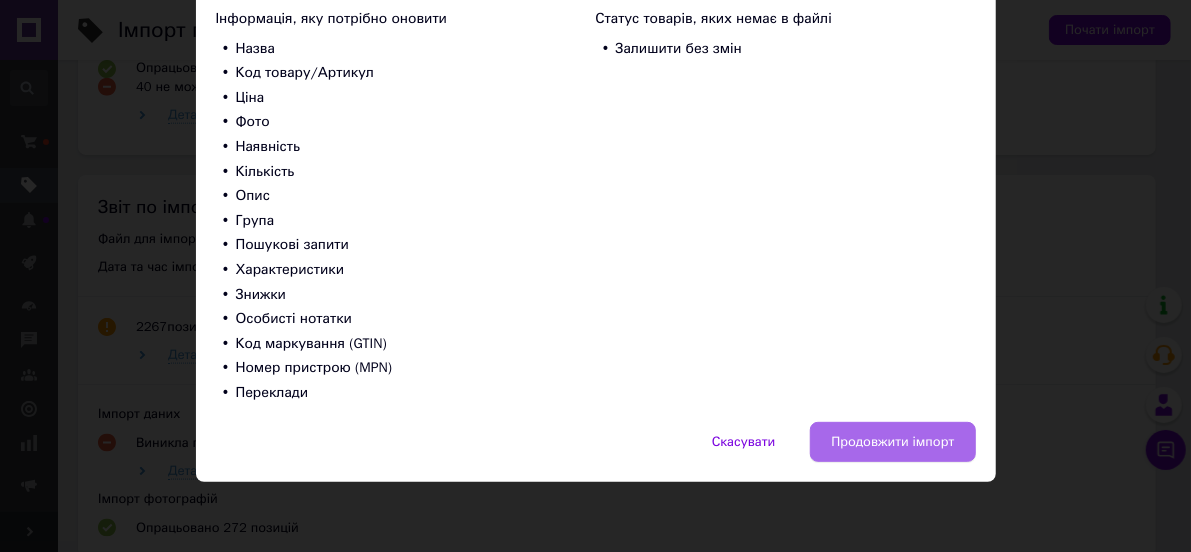 click on "Продовжити імпорт" at bounding box center [892, 442] 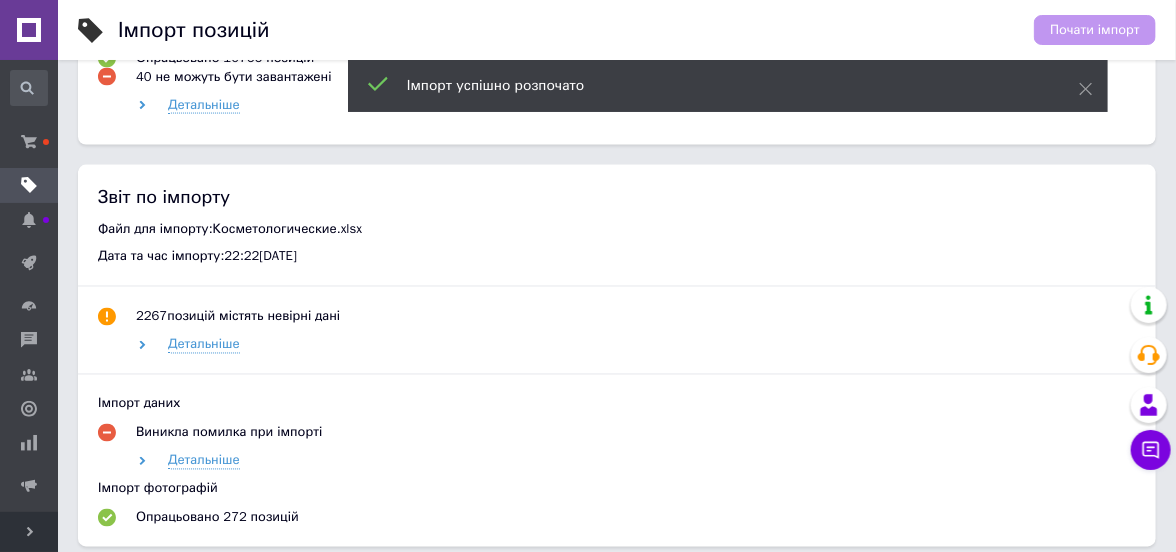 scroll, scrollTop: 1089, scrollLeft: 0, axis: vertical 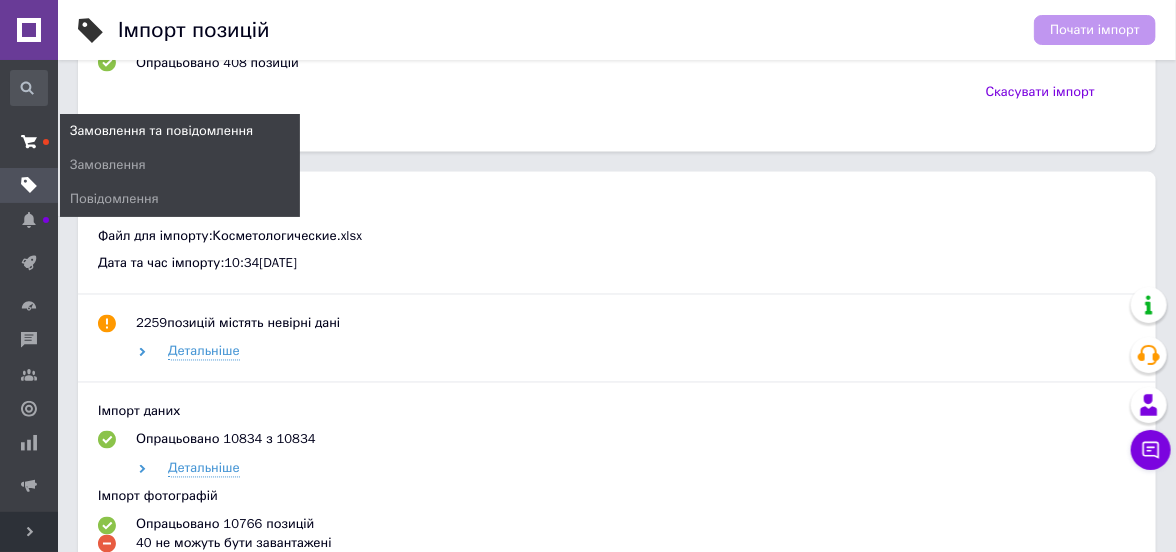 click 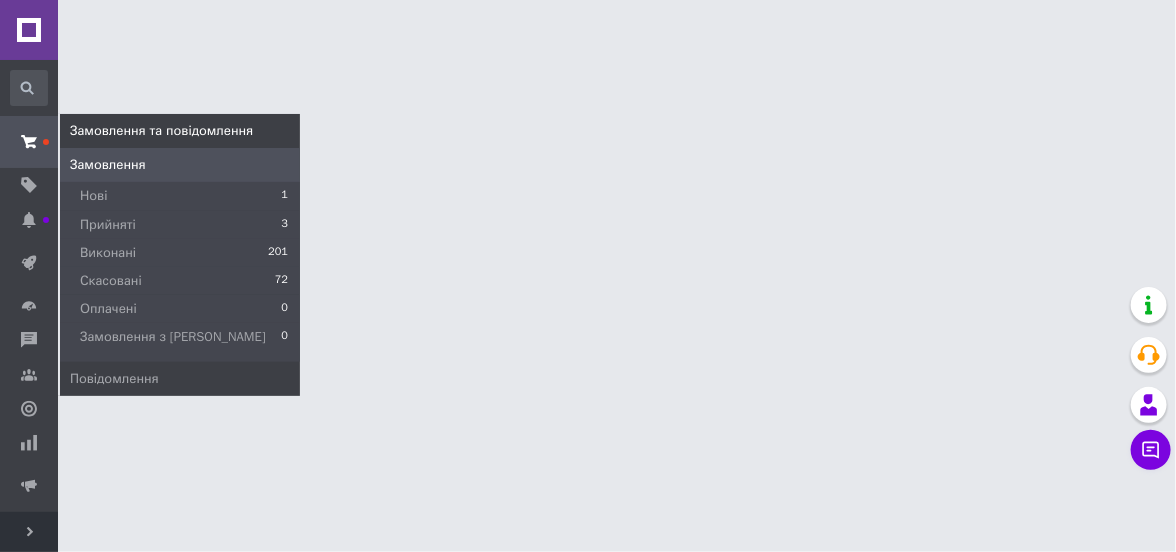 scroll, scrollTop: 0, scrollLeft: 0, axis: both 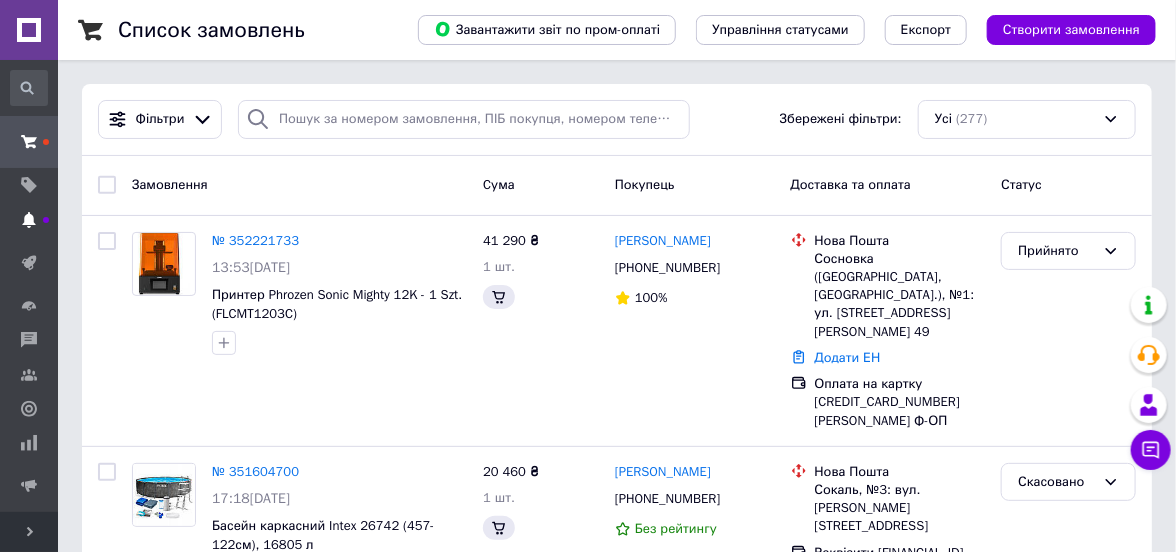 click 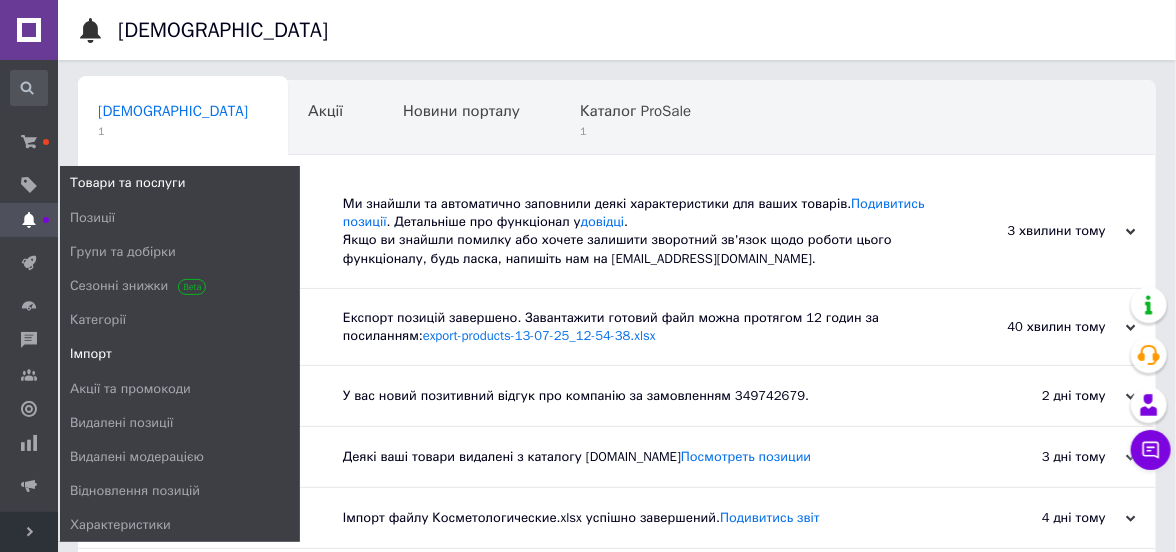 click on "Імпорт" at bounding box center [91, 354] 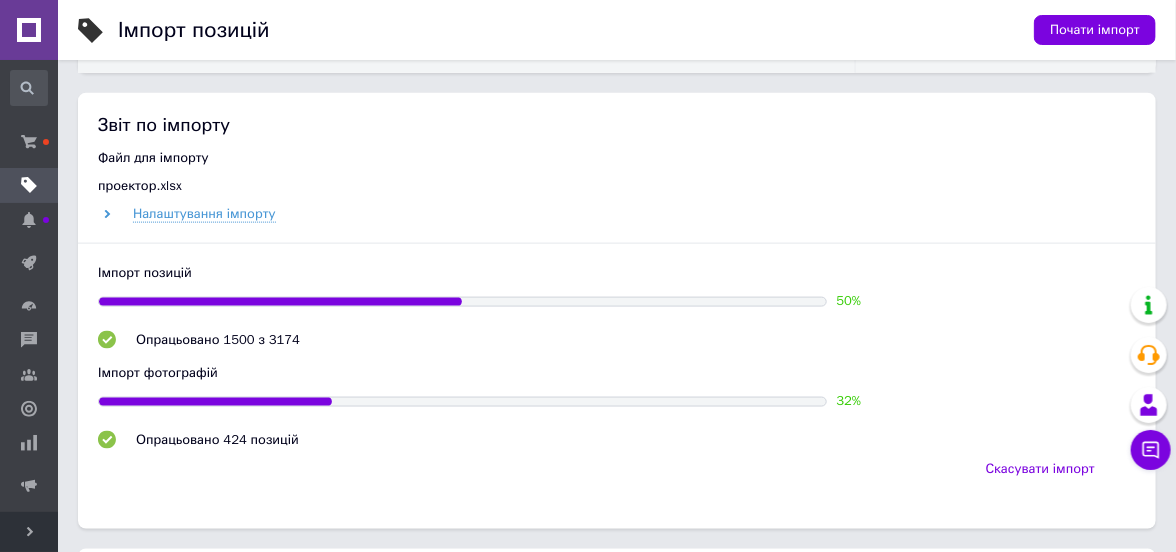 scroll, scrollTop: 800, scrollLeft: 0, axis: vertical 